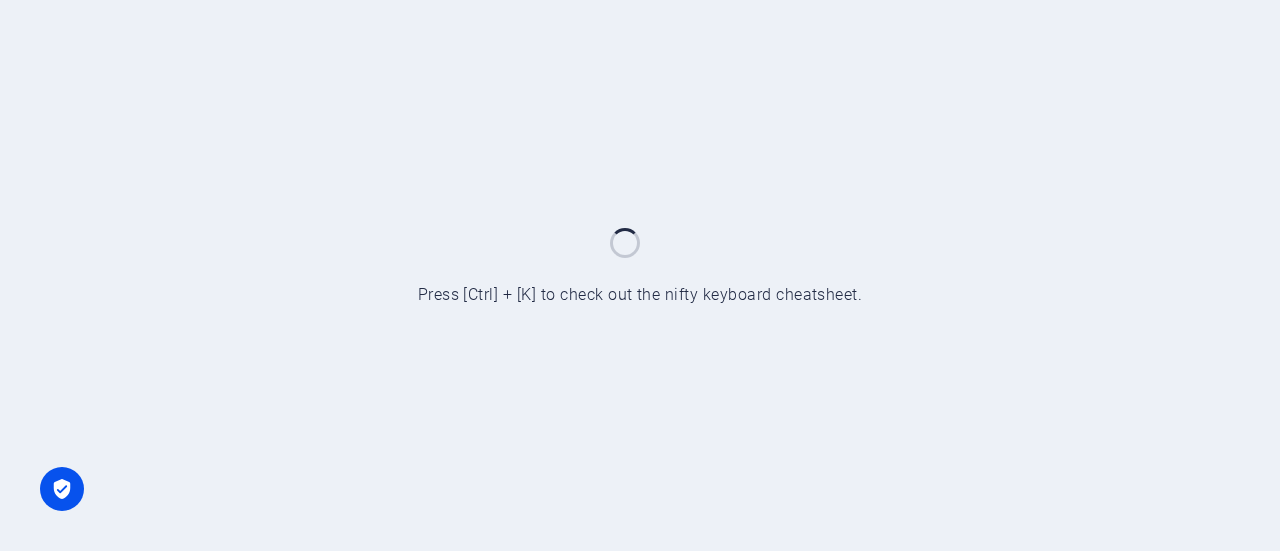 scroll, scrollTop: 0, scrollLeft: 0, axis: both 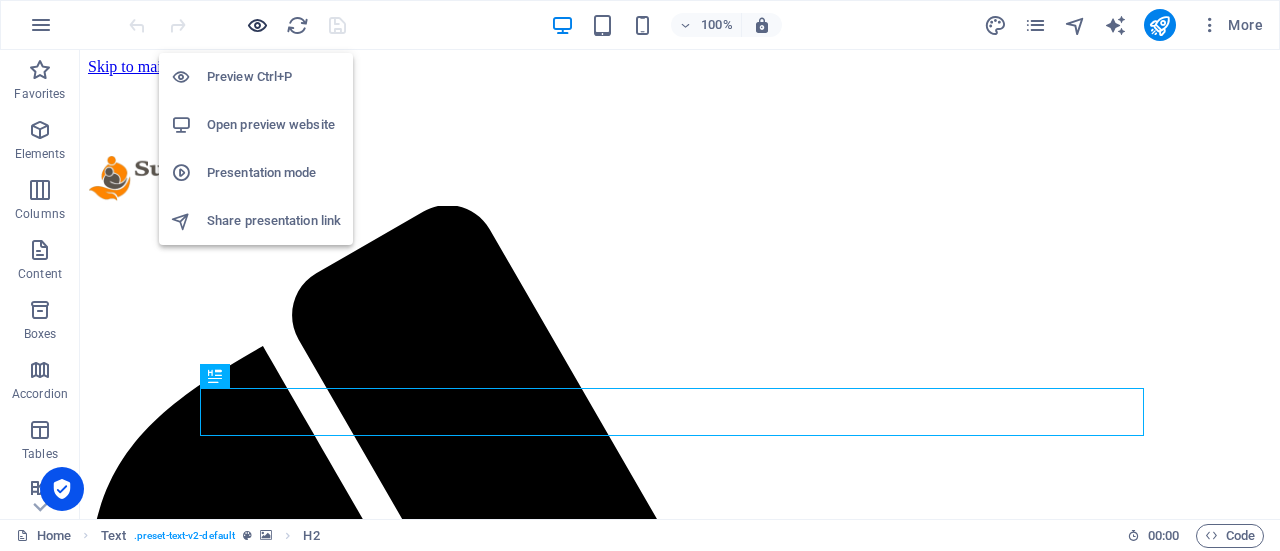 click at bounding box center [257, 25] 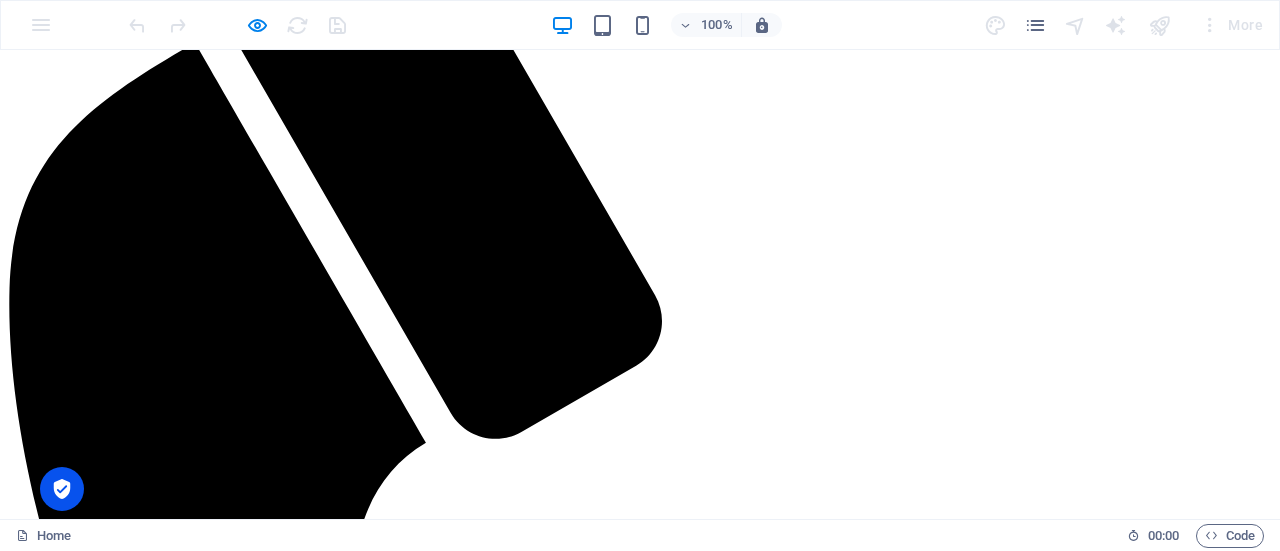 scroll, scrollTop: 0, scrollLeft: 0, axis: both 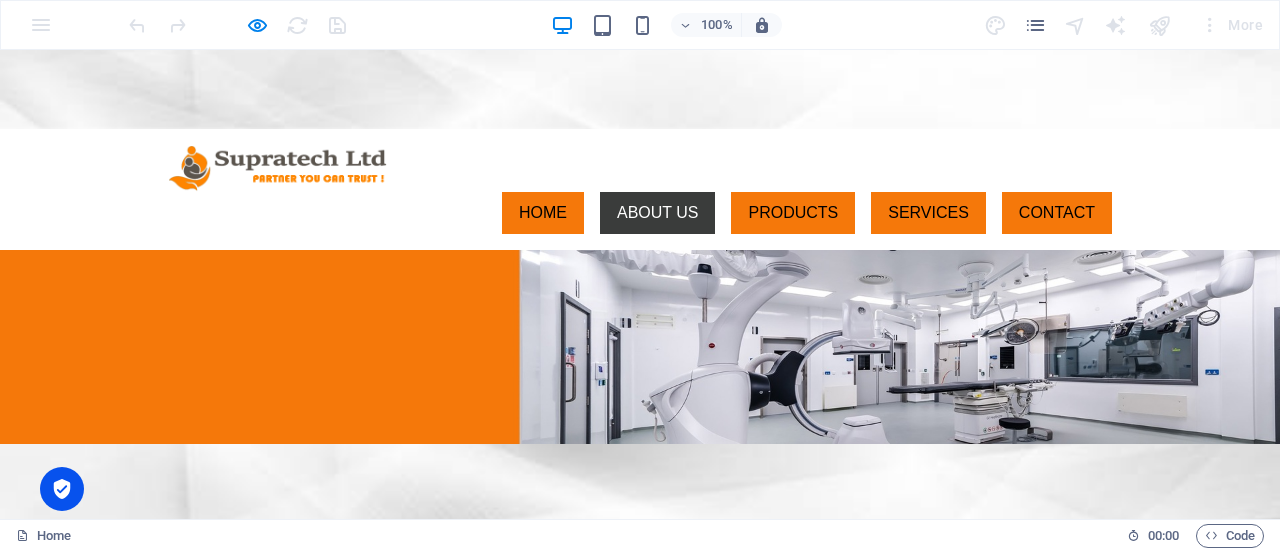 click on "ABOUT US" at bounding box center [658, 213] 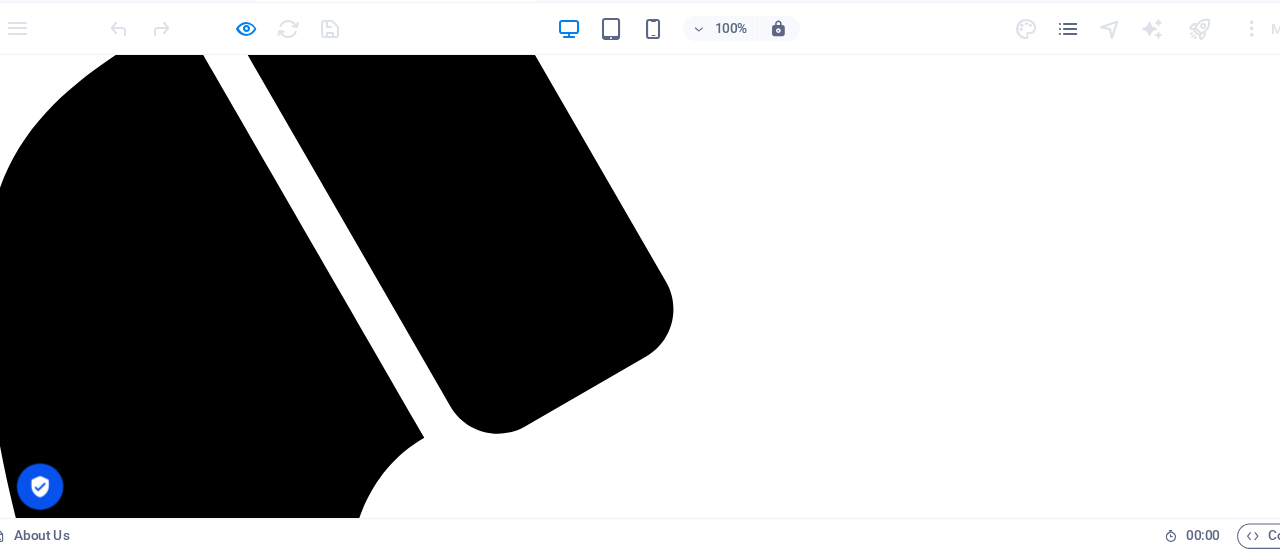 scroll, scrollTop: 0, scrollLeft: 0, axis: both 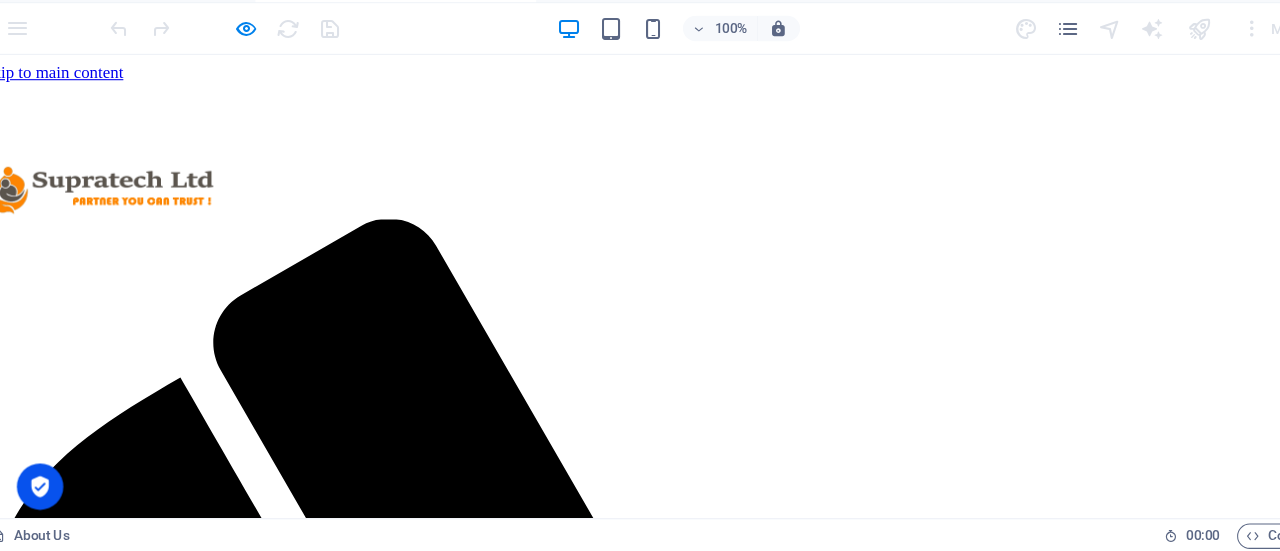 click on "HOME ABOUT US PRODUCTS SERVICES CONTACT" at bounding box center [615, 1953] 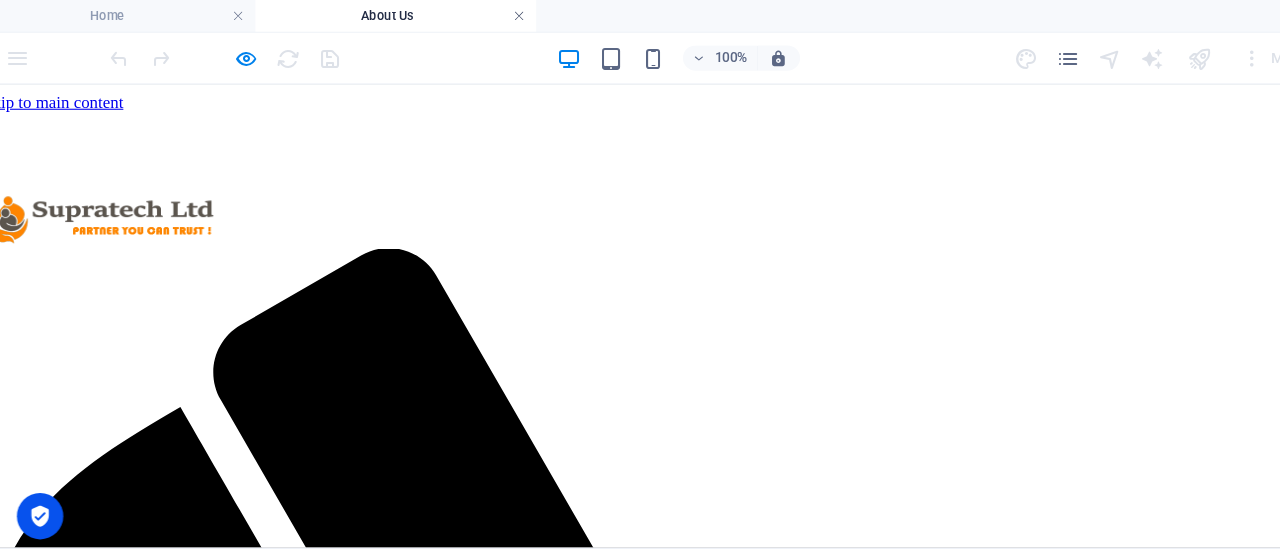click at bounding box center [516, 15] 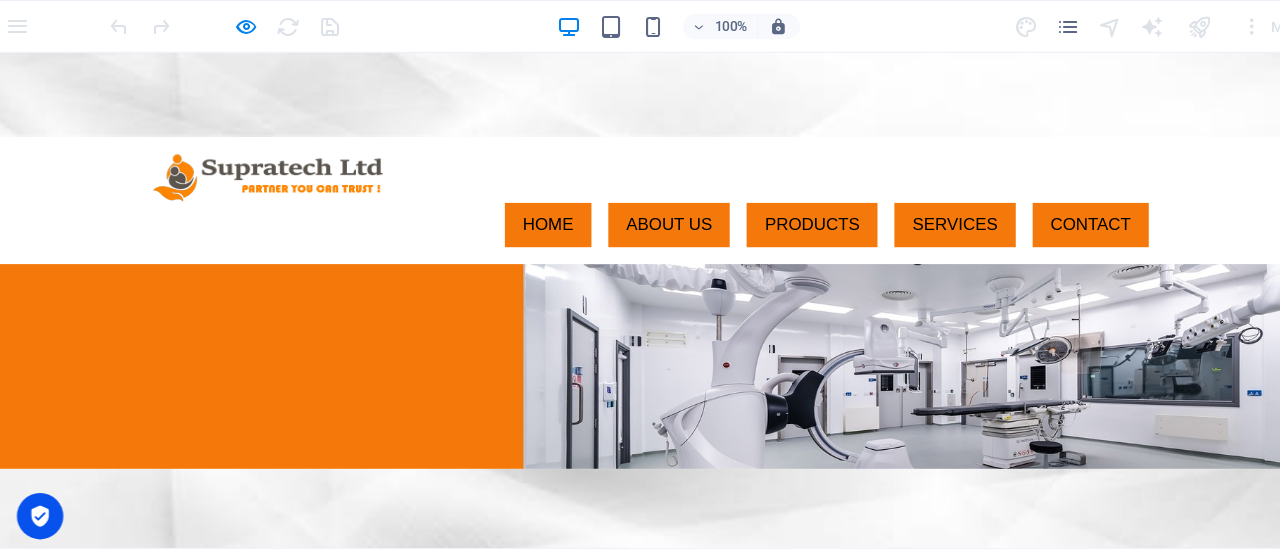 click on "100% More" at bounding box center (698, 25) 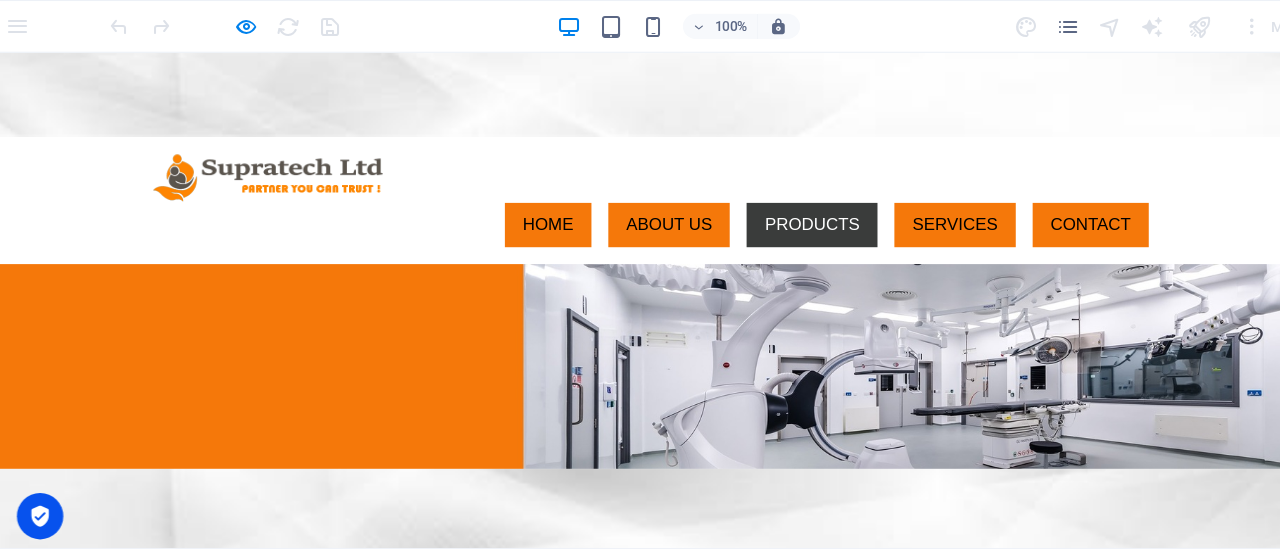click on "PRODUCTS" at bounding box center (768, 215) 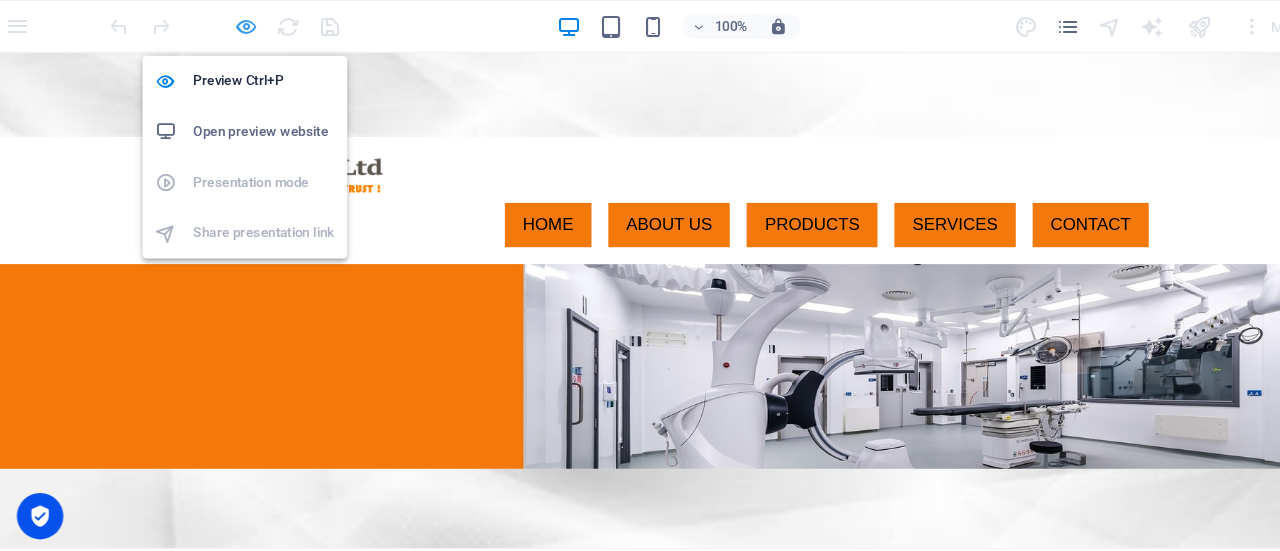 click at bounding box center (257, 25) 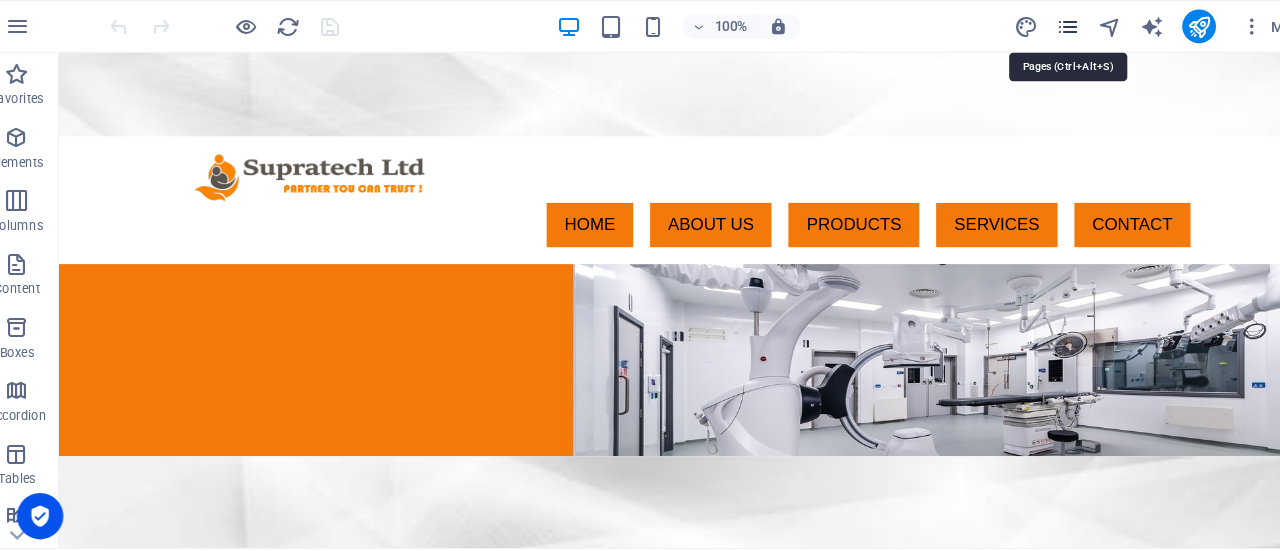 click at bounding box center (1035, 25) 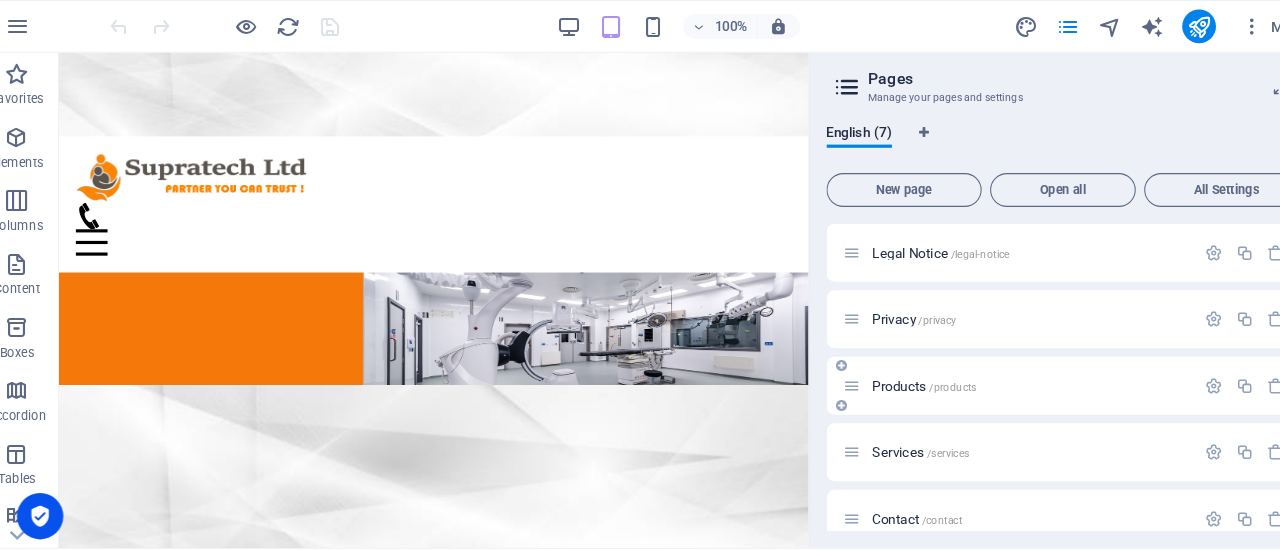 scroll, scrollTop: 150, scrollLeft: 0, axis: vertical 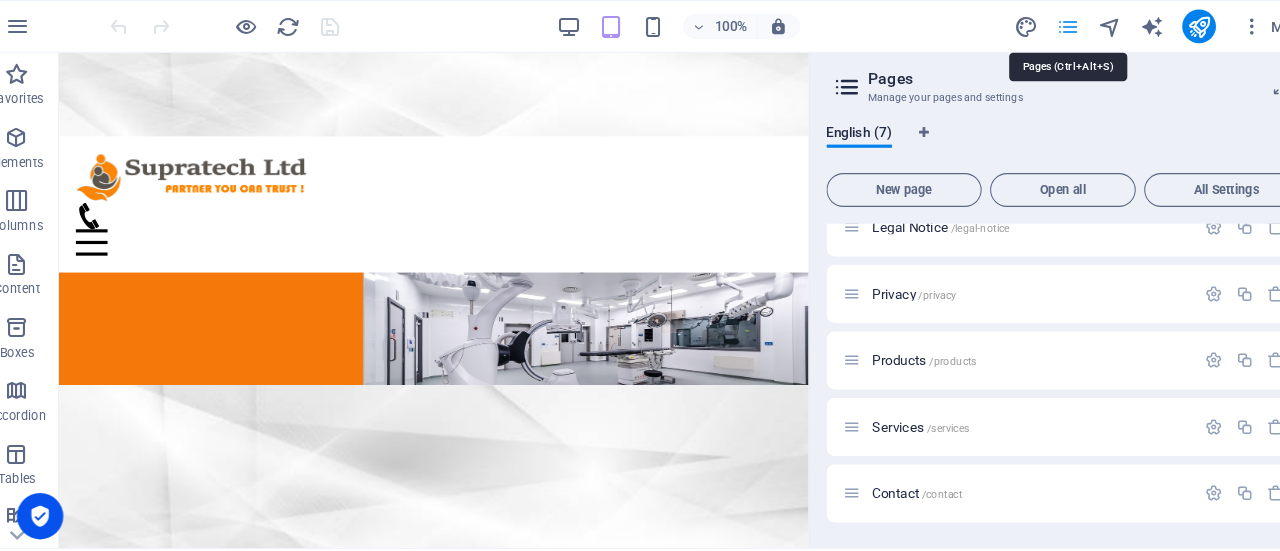 click at bounding box center (1035, 25) 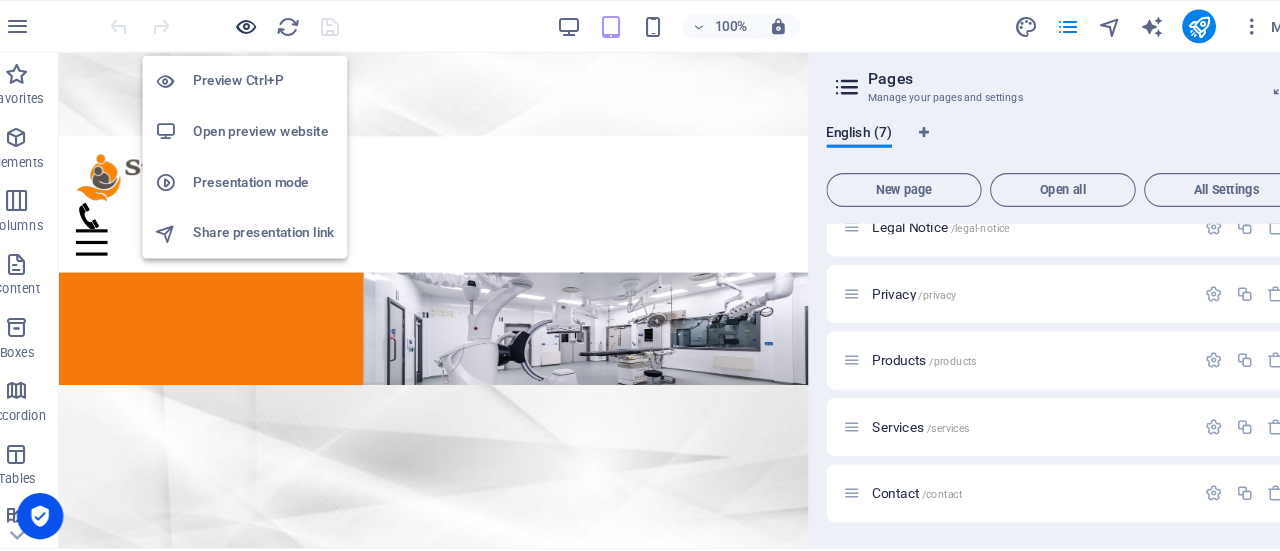 click at bounding box center (257, 25) 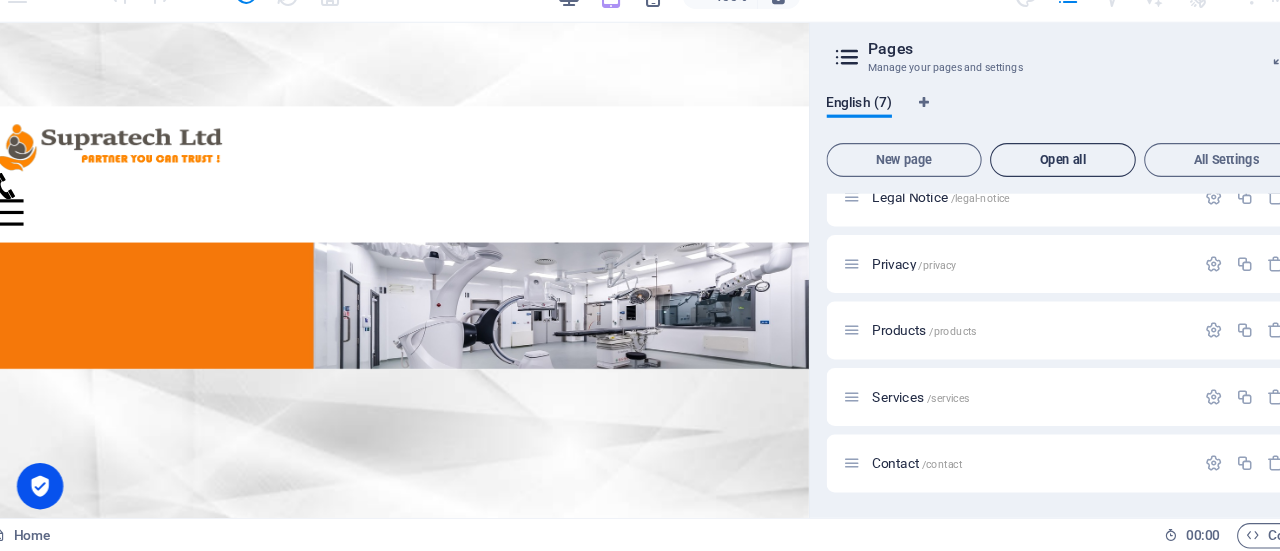 scroll, scrollTop: 0, scrollLeft: 0, axis: both 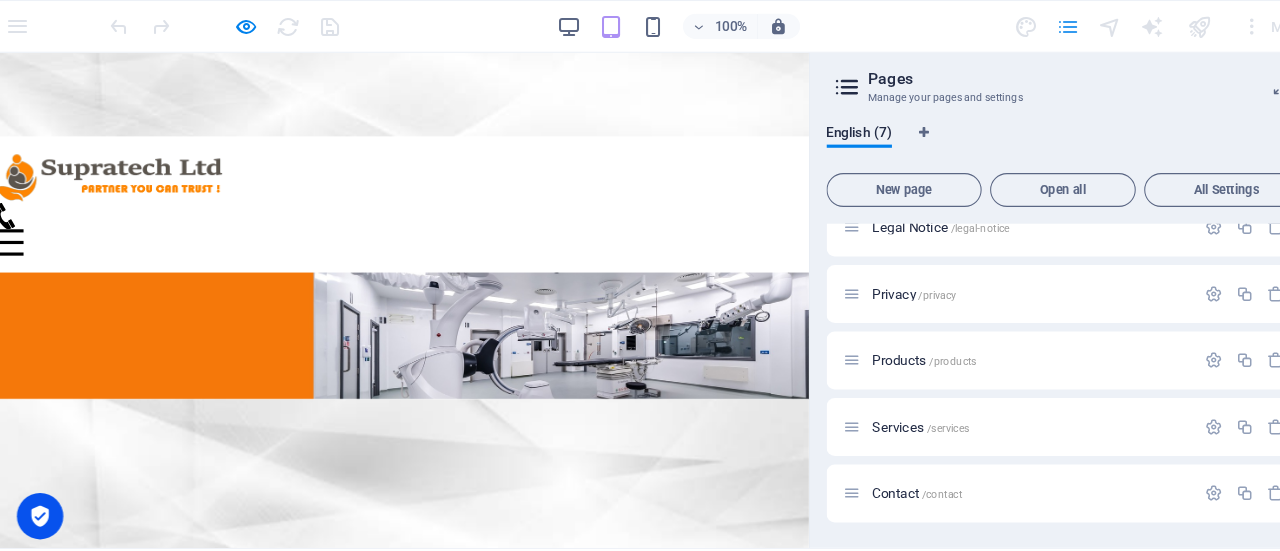click at bounding box center [1035, 25] 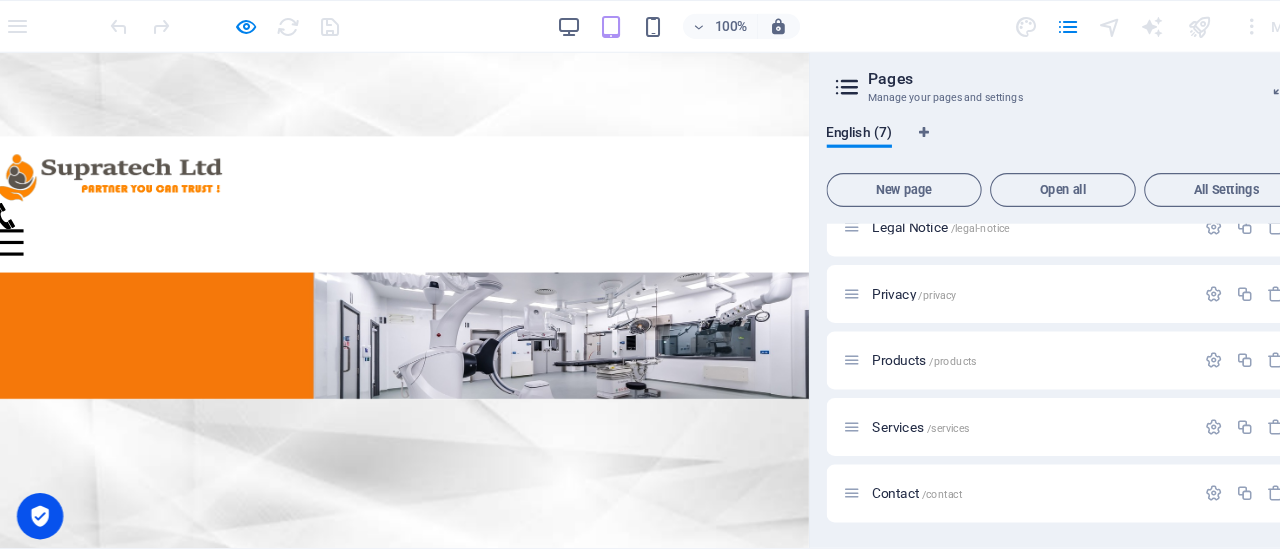 click on "100% More" at bounding box center (698, 25) 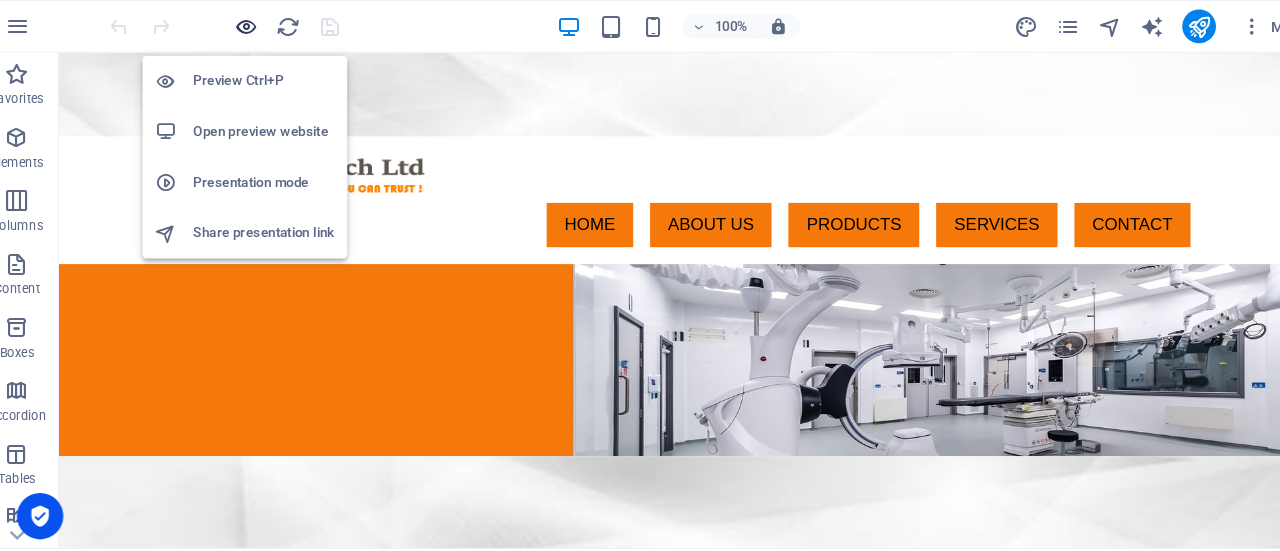 click at bounding box center [257, 25] 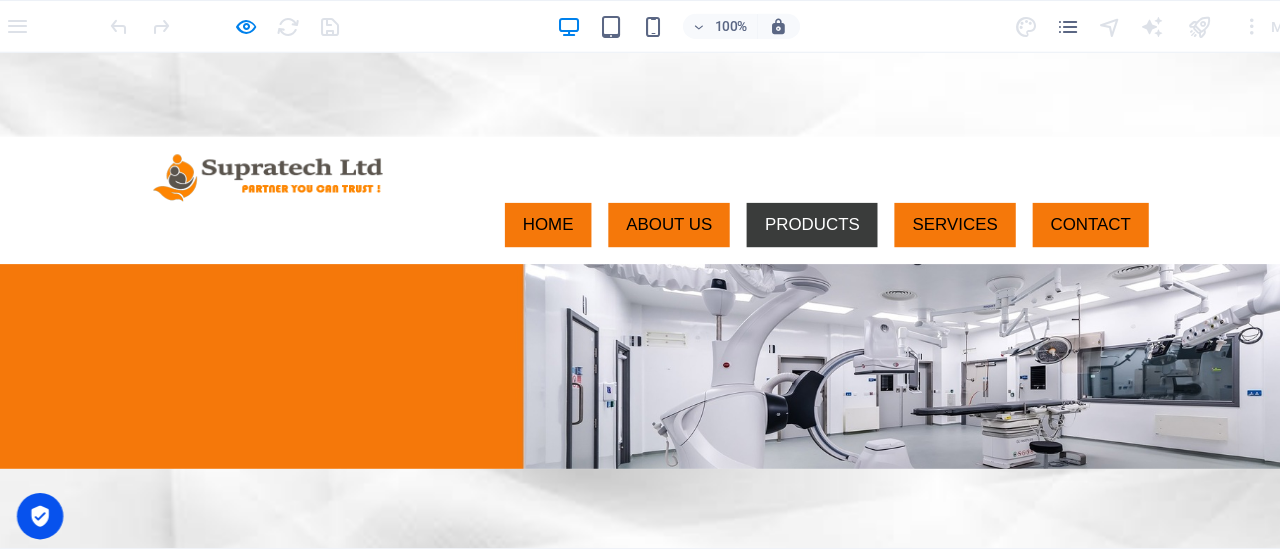 click on "PRODUCTS" at bounding box center (768, 215) 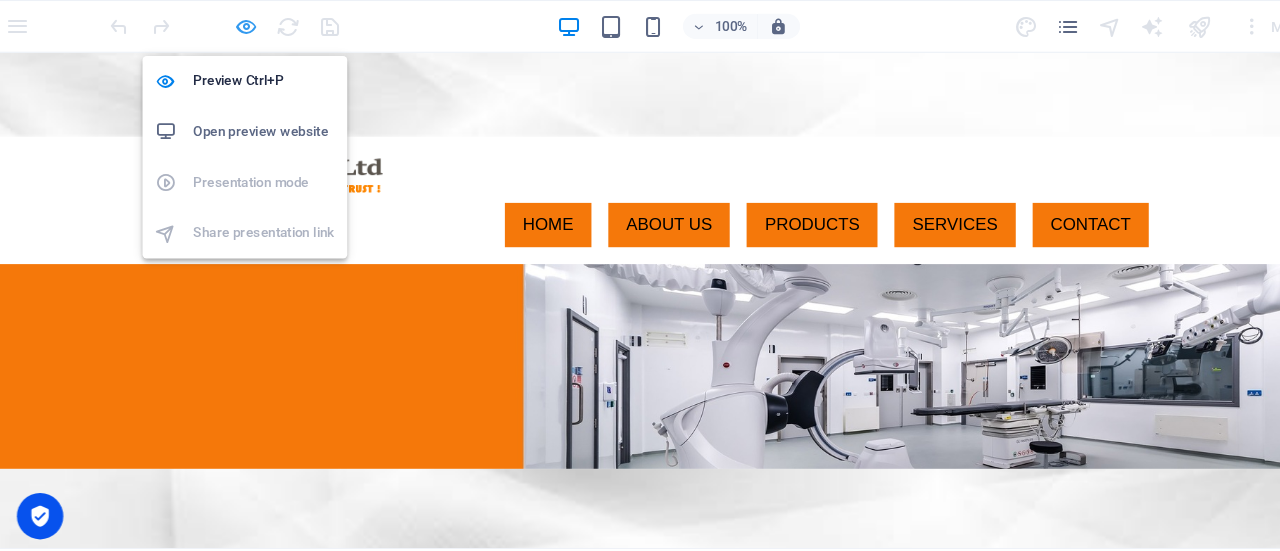 click at bounding box center [257, 25] 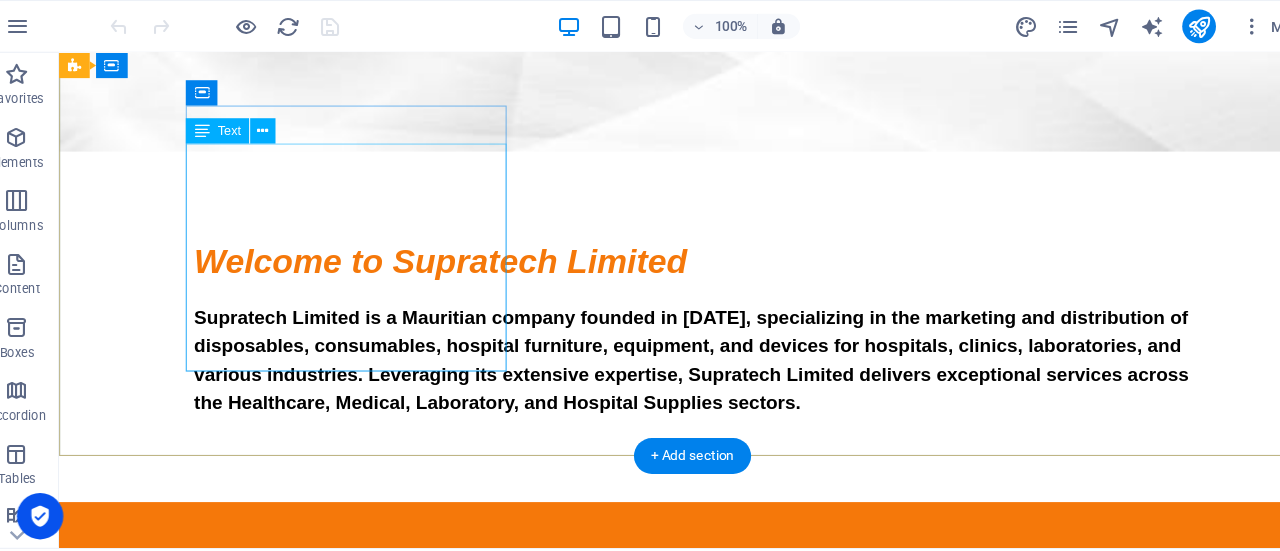 scroll, scrollTop: 0, scrollLeft: 0, axis: both 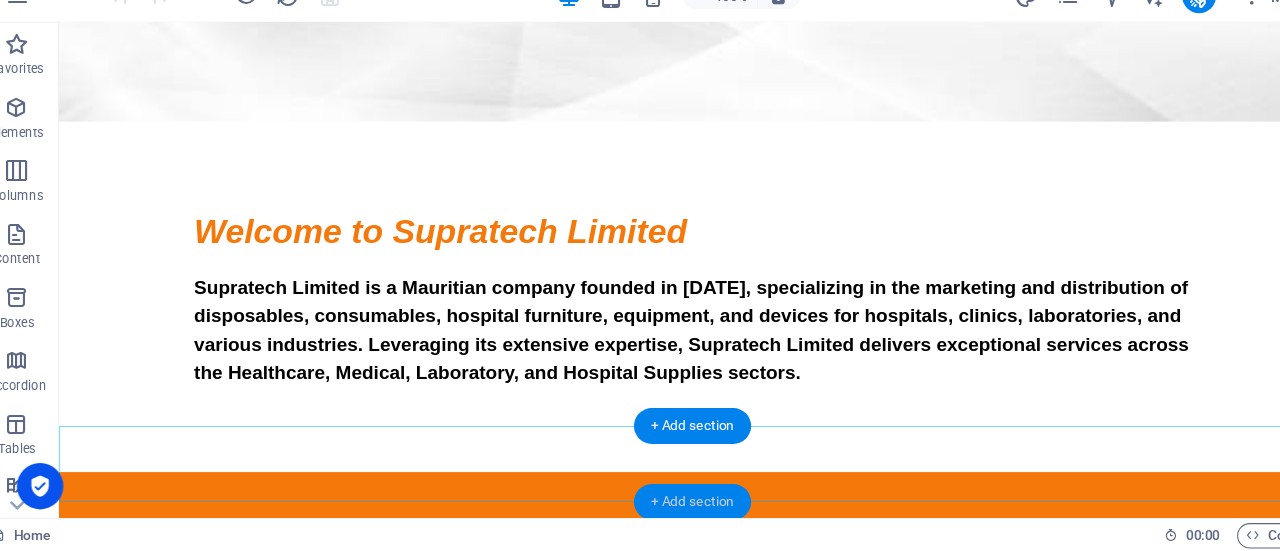 click on "+ Add section" at bounding box center [680, 504] 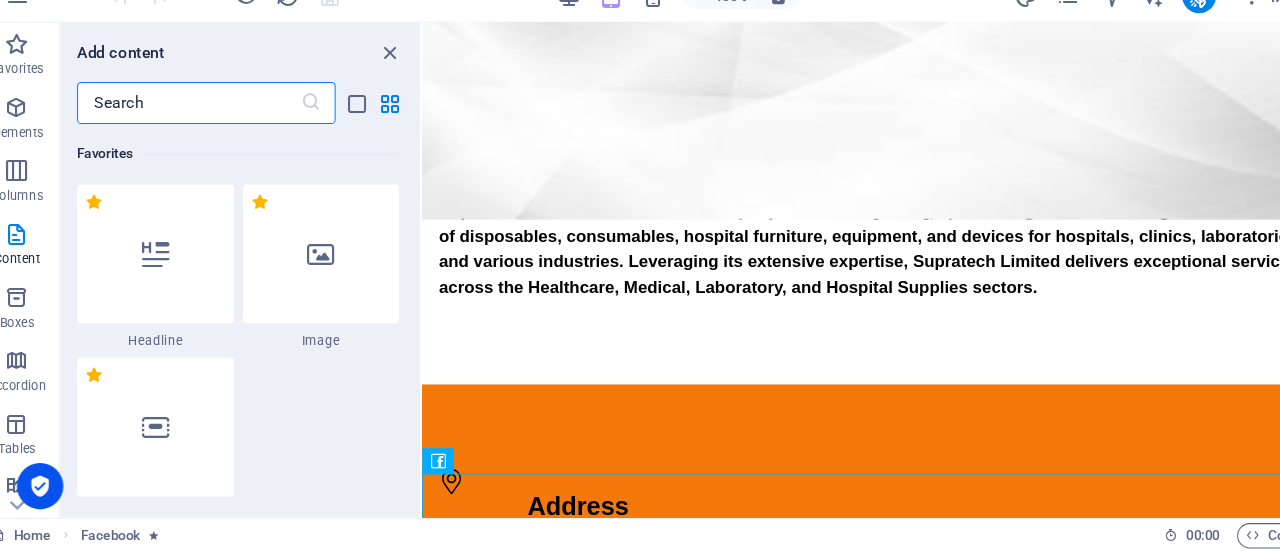 scroll, scrollTop: 548, scrollLeft: 0, axis: vertical 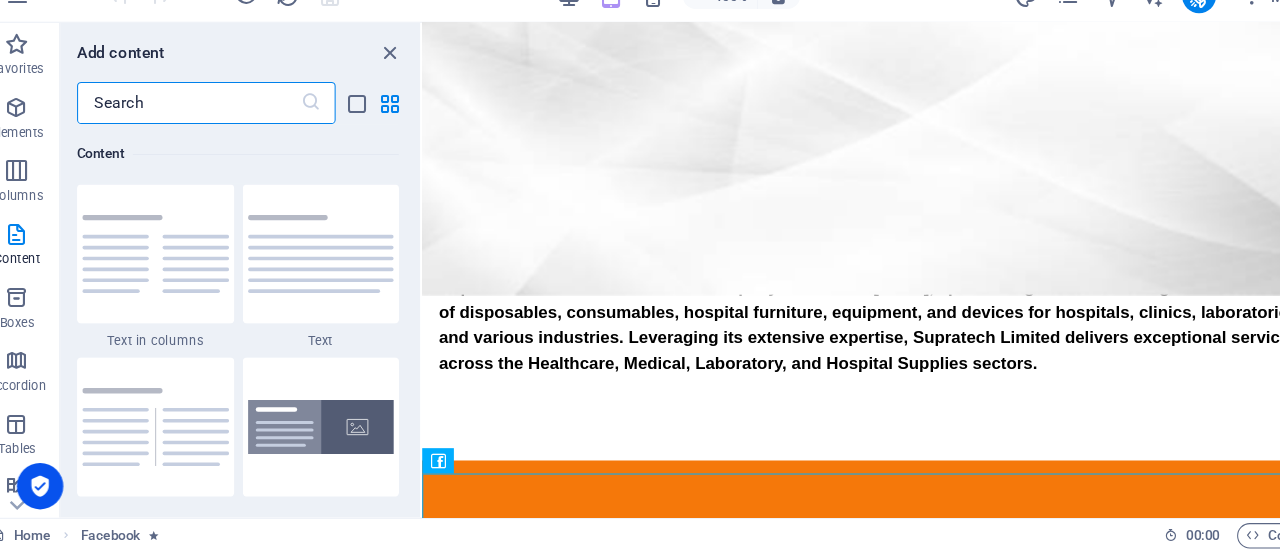 click at bounding box center (202, 126) 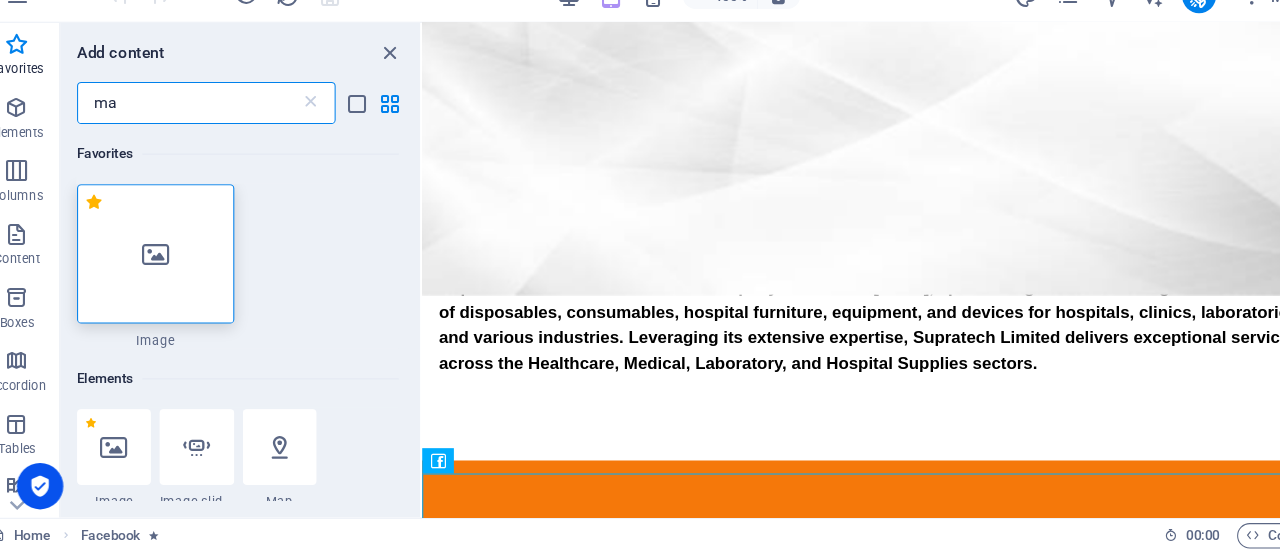scroll, scrollTop: 0, scrollLeft: 0, axis: both 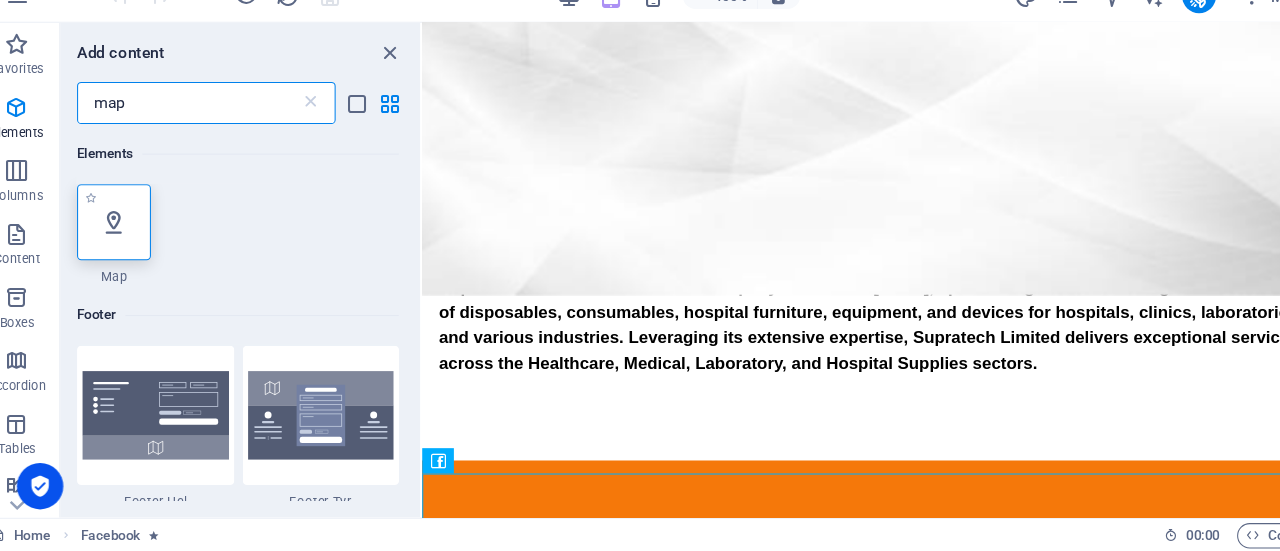 type on "map" 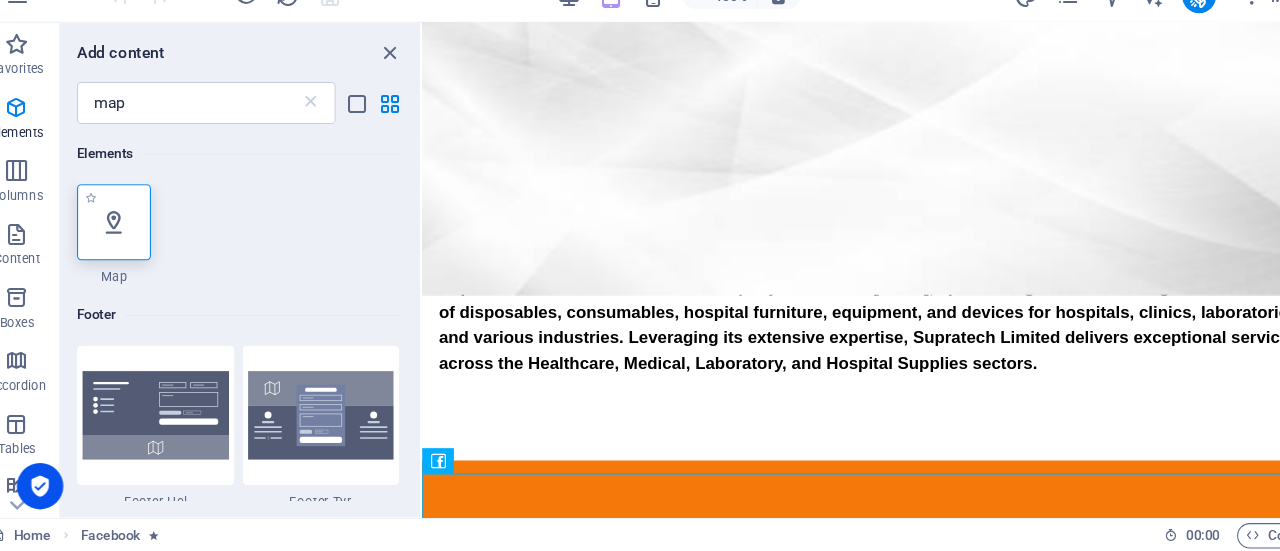 click at bounding box center (132, 239) 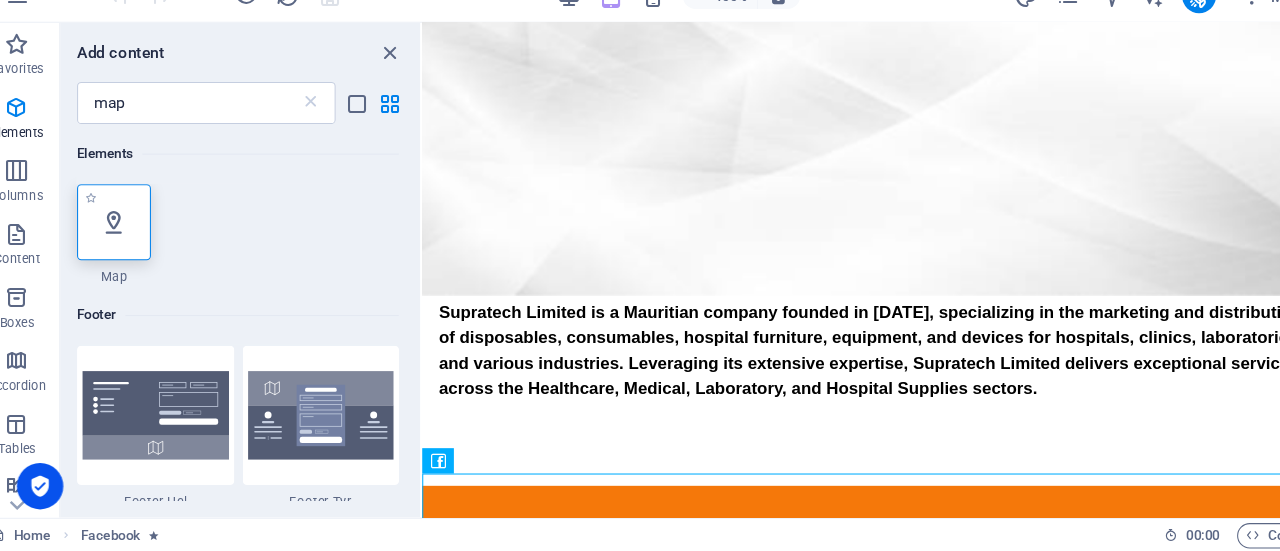 select on "1" 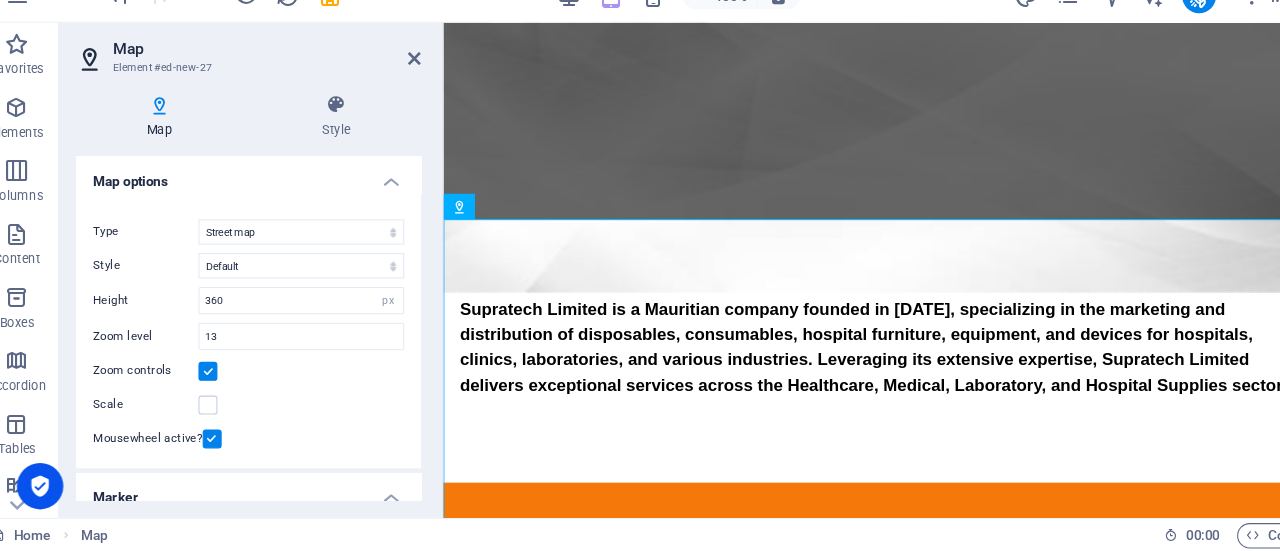 scroll, scrollTop: 881, scrollLeft: 0, axis: vertical 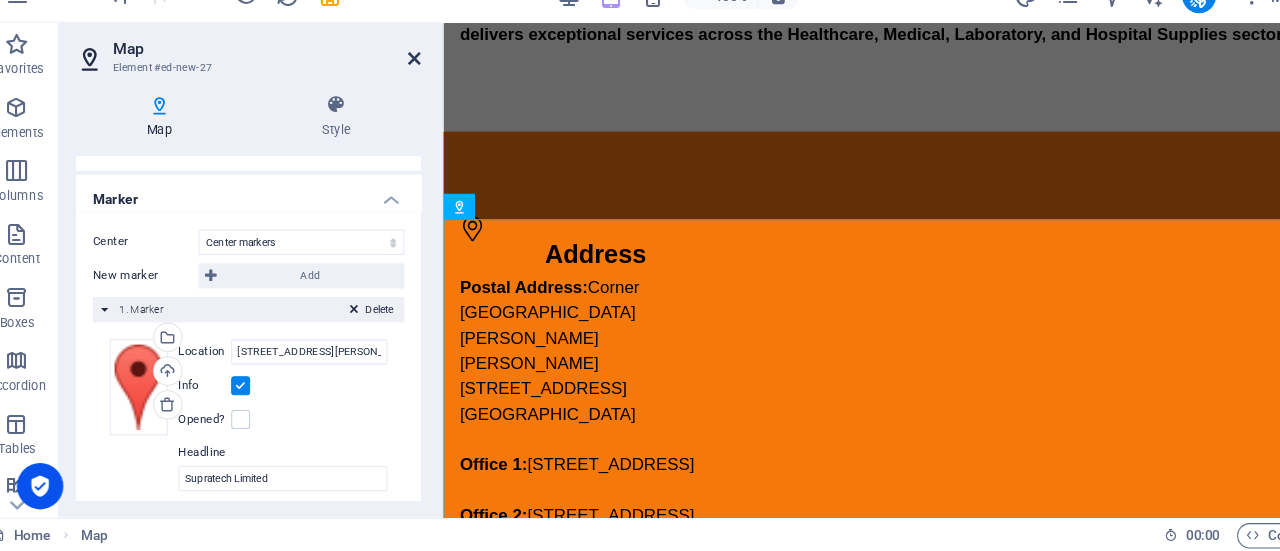 click at bounding box center (417, 84) 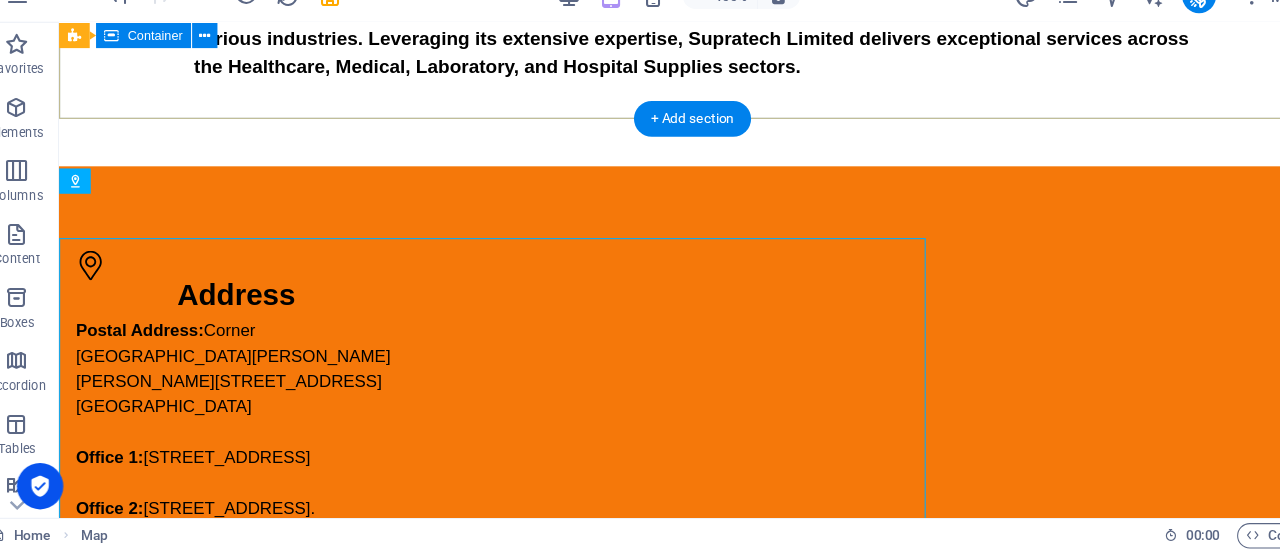 scroll, scrollTop: 912, scrollLeft: 0, axis: vertical 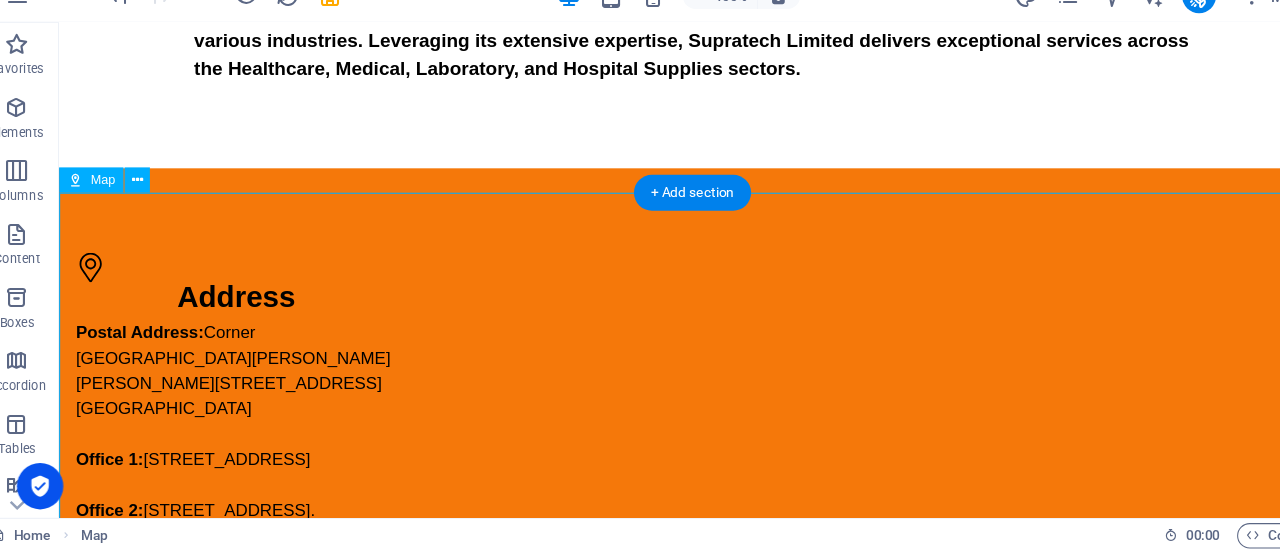 click on "Oops! Something went wrong. This page didn't load Google Maps correctly. See the JavaScript console for technical details." at bounding box center [659, 1140] 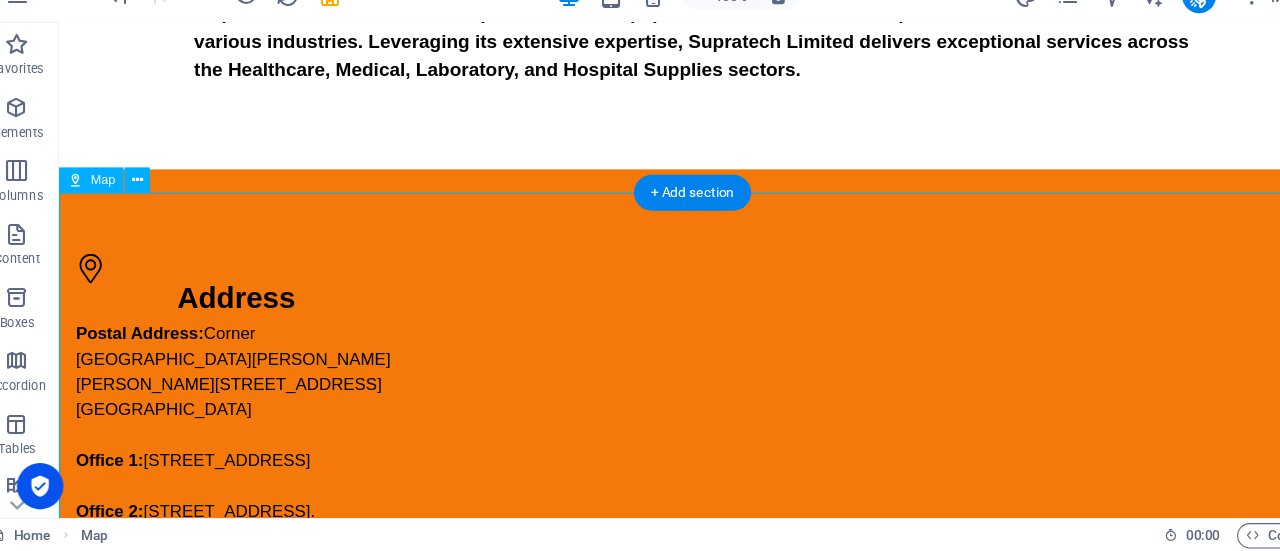 scroll, scrollTop: 882, scrollLeft: 0, axis: vertical 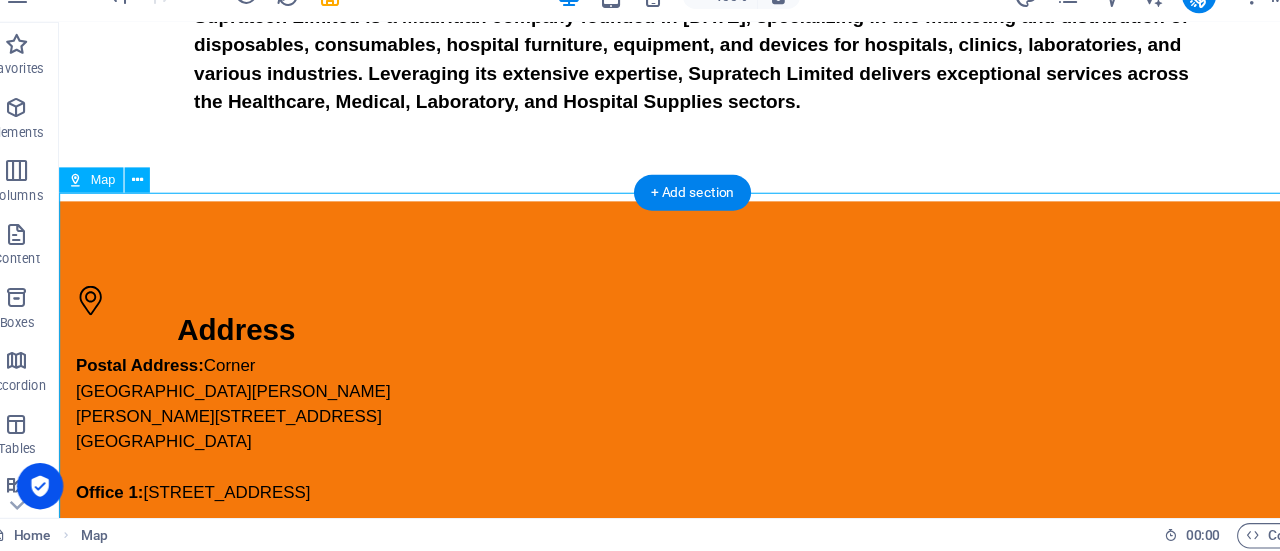 select on "1" 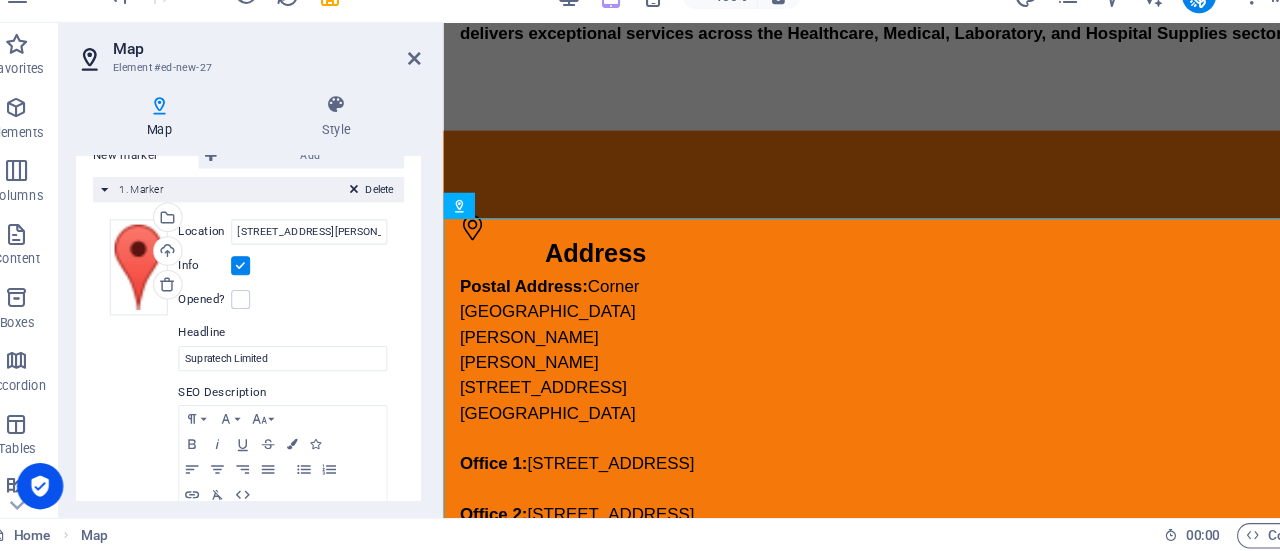 scroll, scrollTop: 494, scrollLeft: 0, axis: vertical 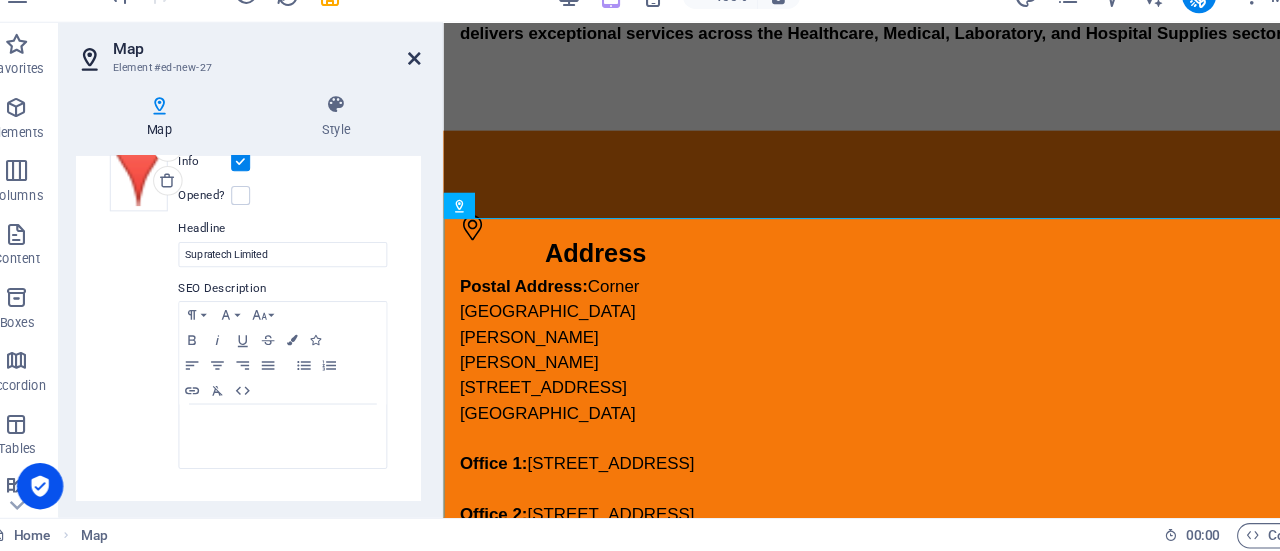 click at bounding box center (417, 84) 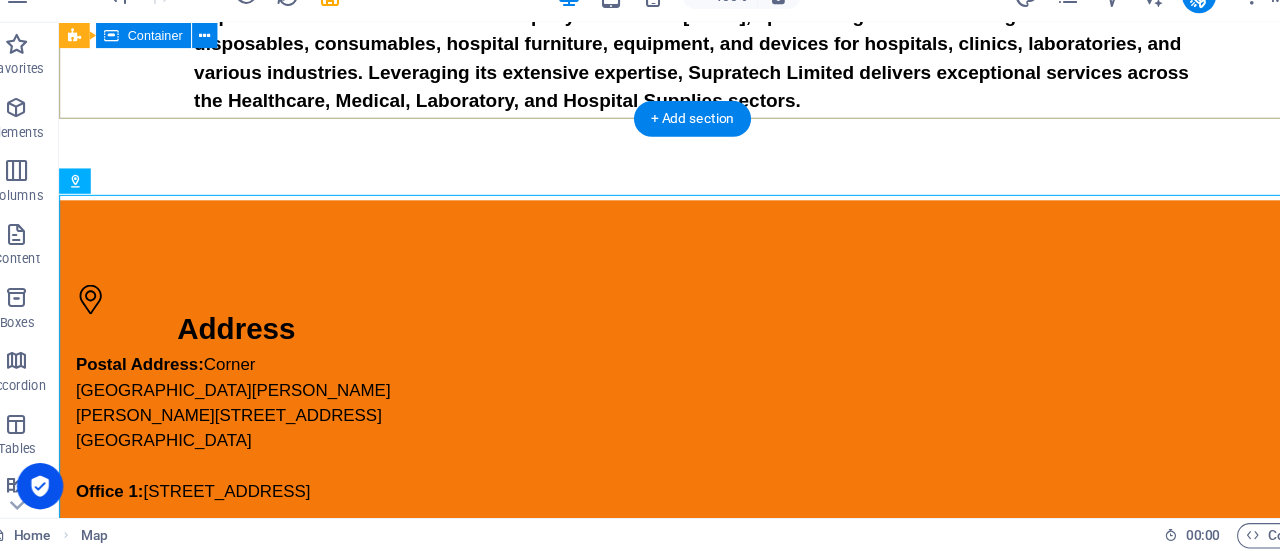 scroll, scrollTop: 914, scrollLeft: 0, axis: vertical 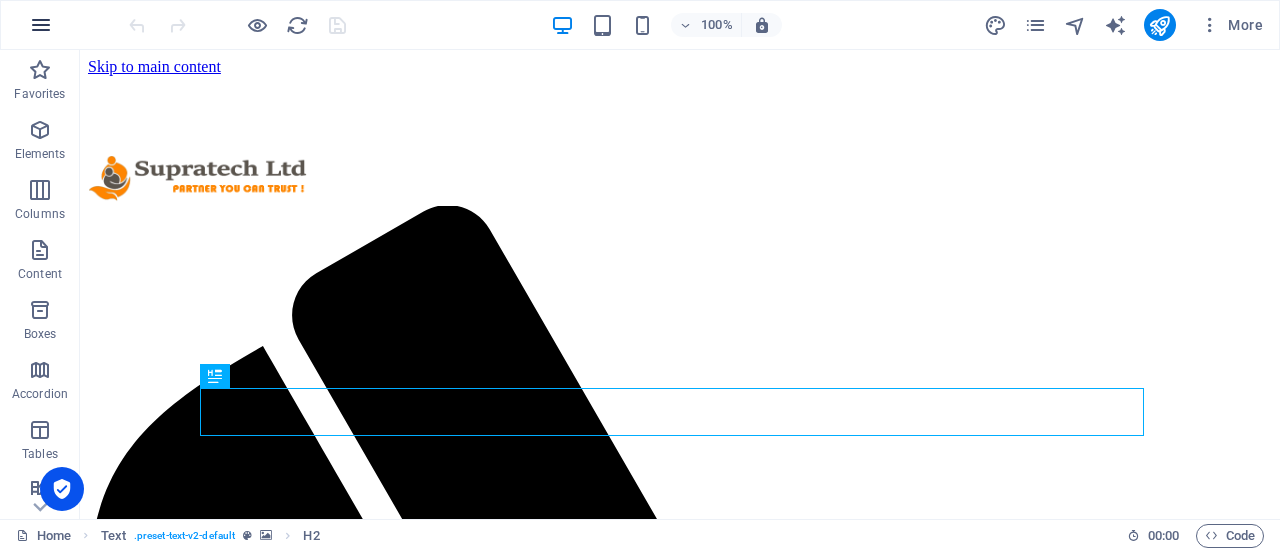 click at bounding box center (41, 25) 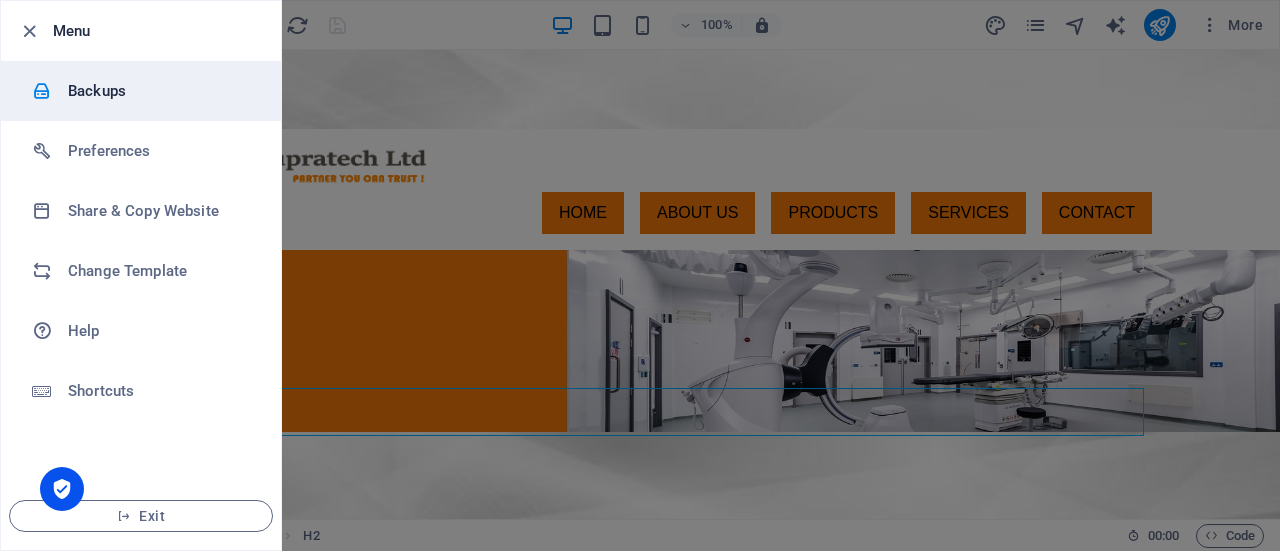 click on "Backups" at bounding box center (160, 91) 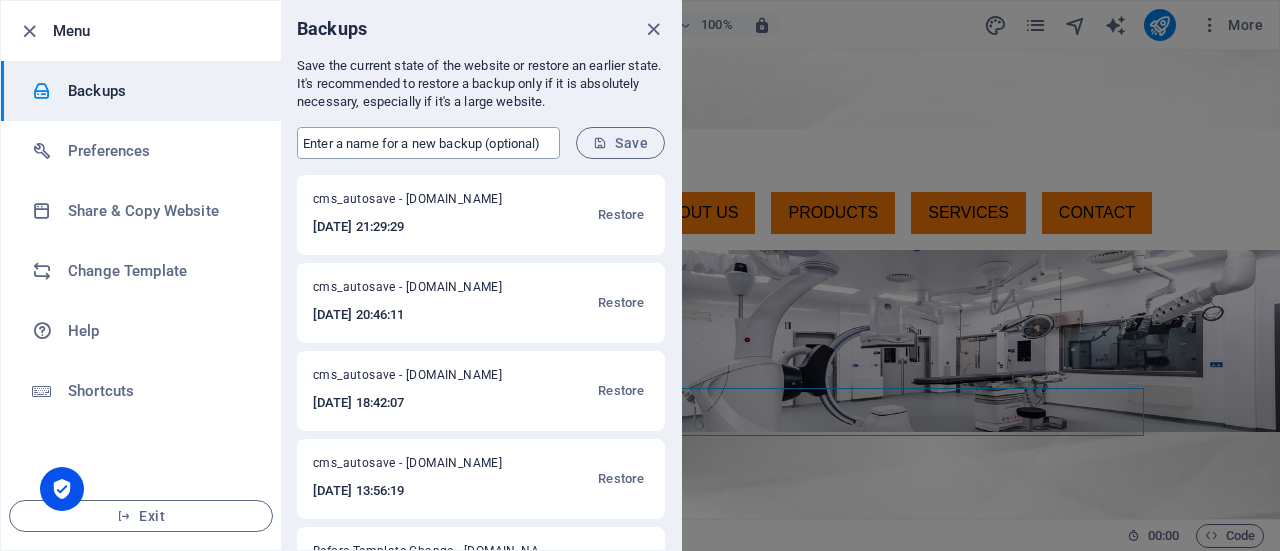 click at bounding box center (428, 143) 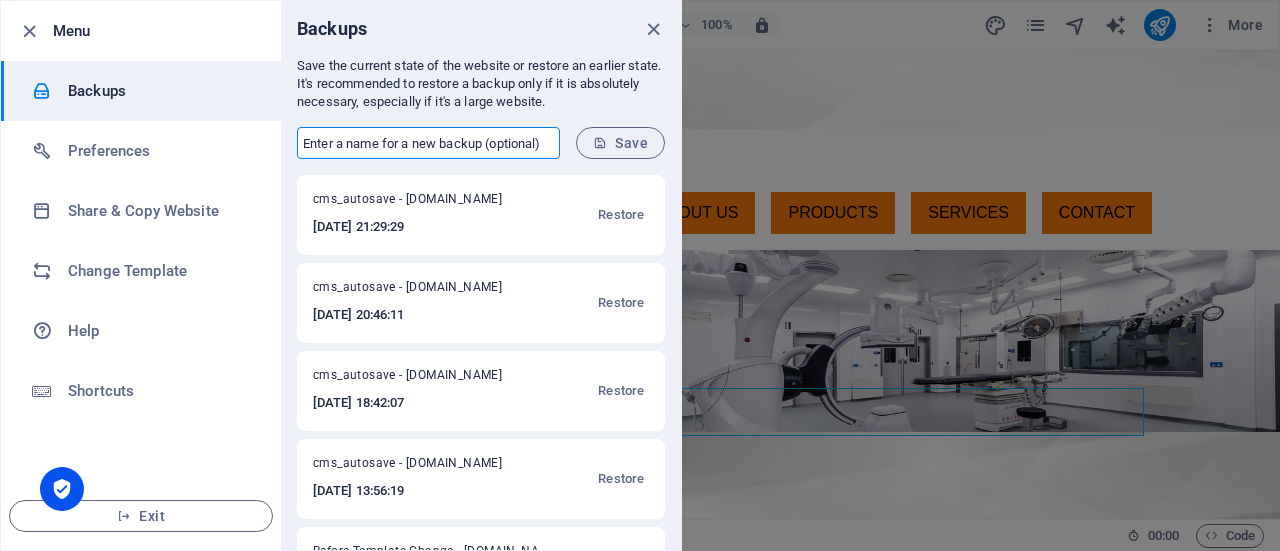 click on "Backups" at bounding box center [481, 29] 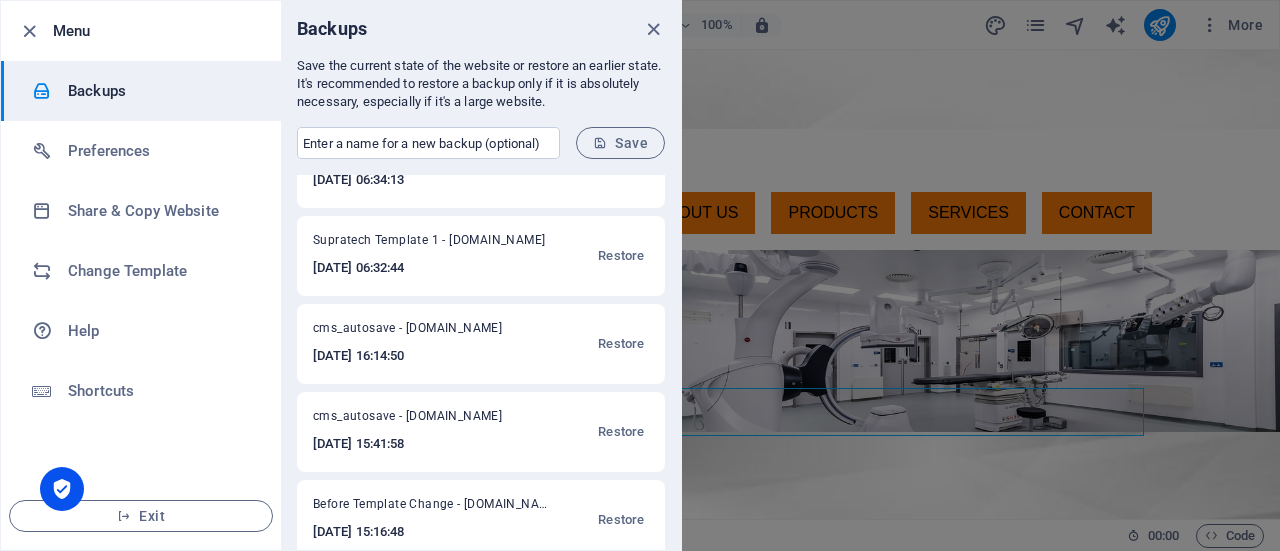 scroll, scrollTop: 1630, scrollLeft: 0, axis: vertical 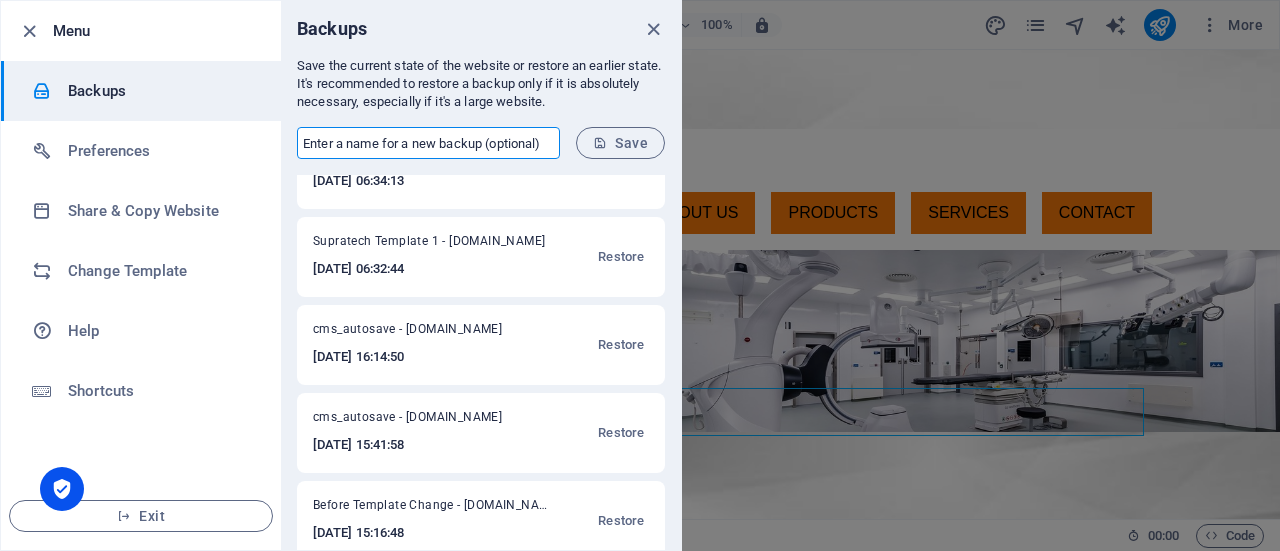 click at bounding box center [428, 143] 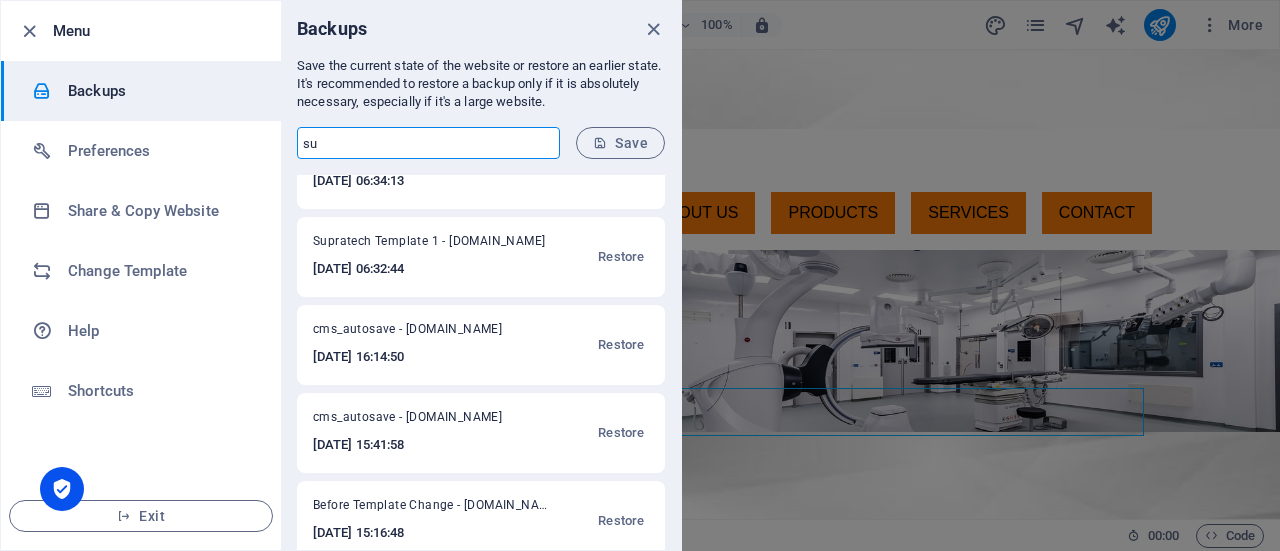type on "Supratech Template 1" 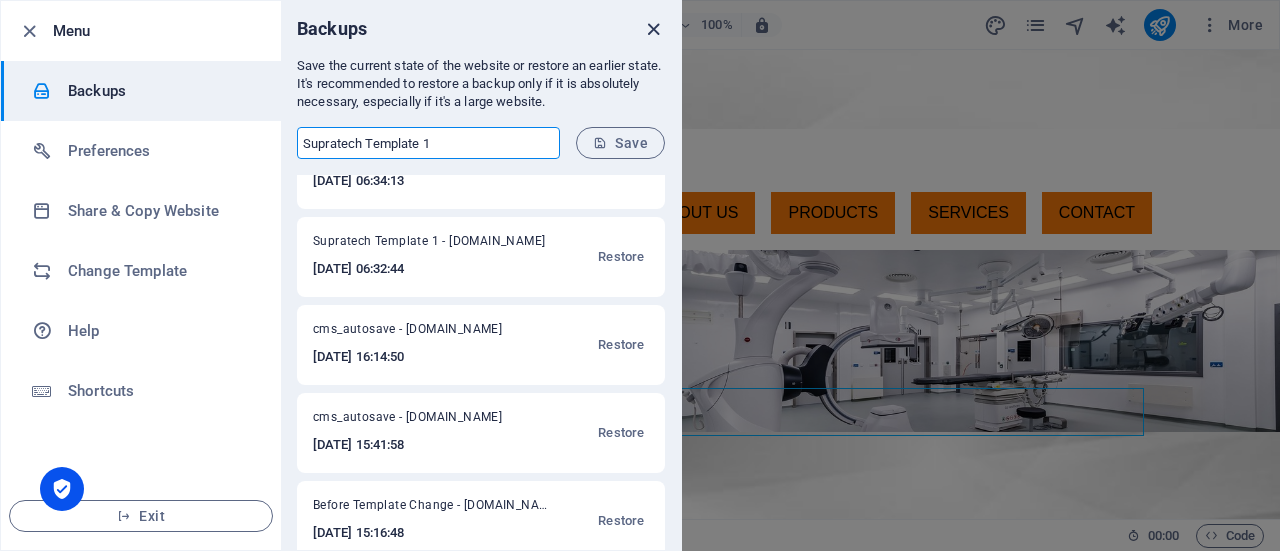 click at bounding box center [653, 29] 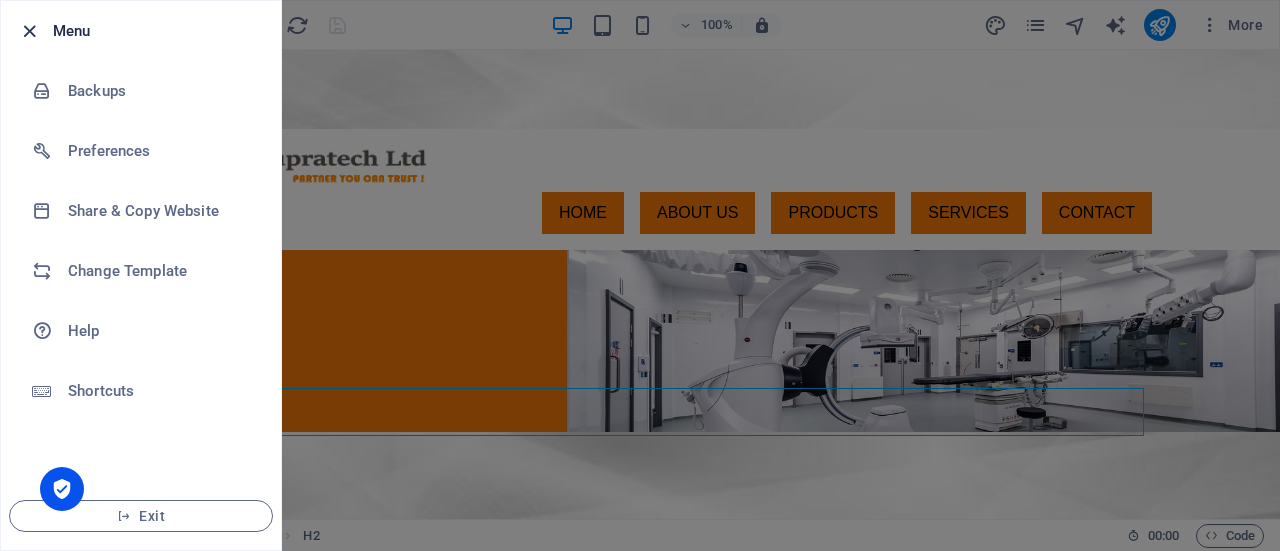 click at bounding box center [29, 31] 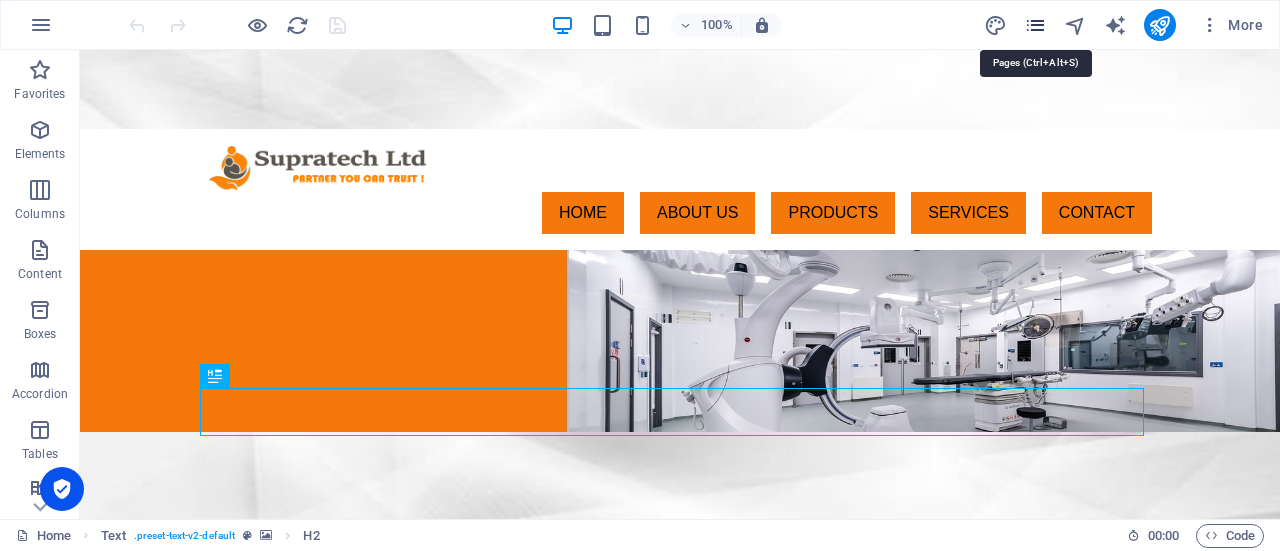 click at bounding box center (1035, 25) 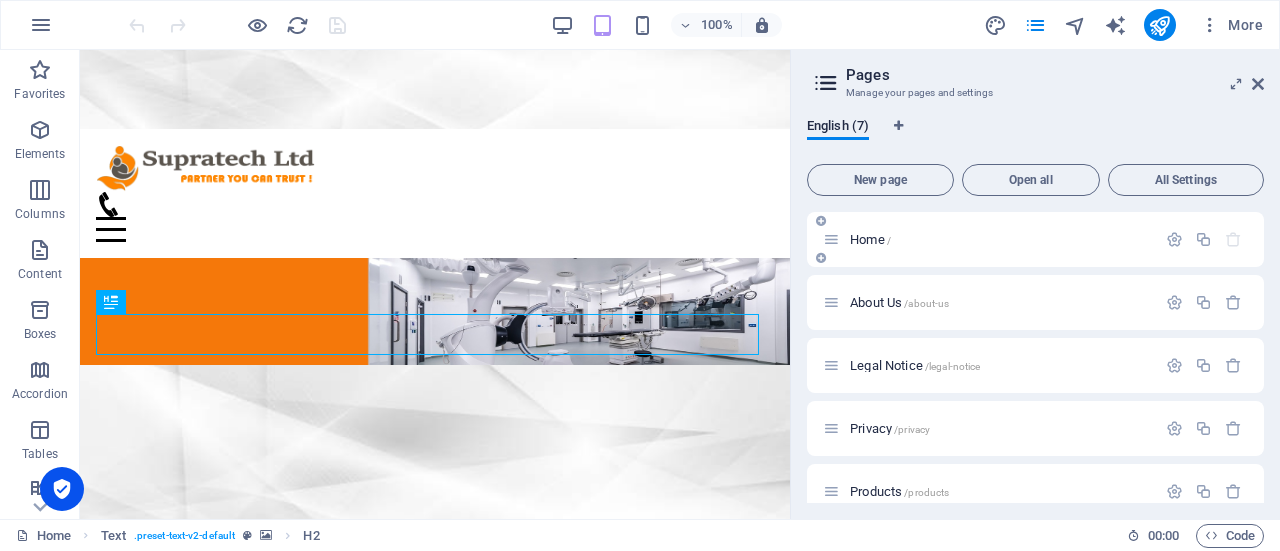 click on "Home /" at bounding box center (989, 239) 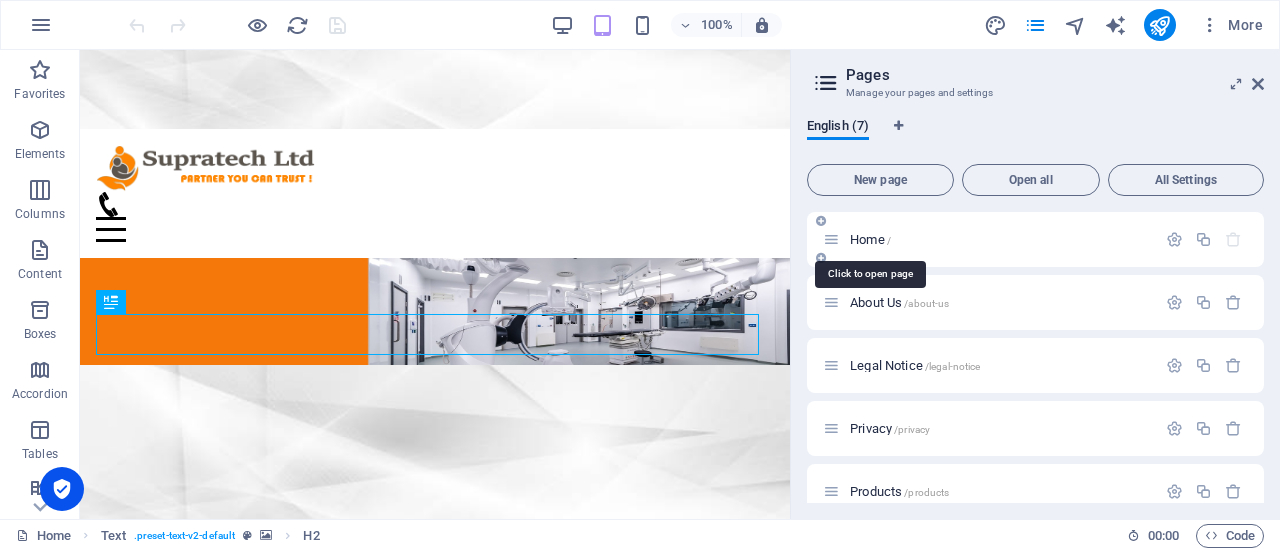 click on "Home /" at bounding box center [870, 239] 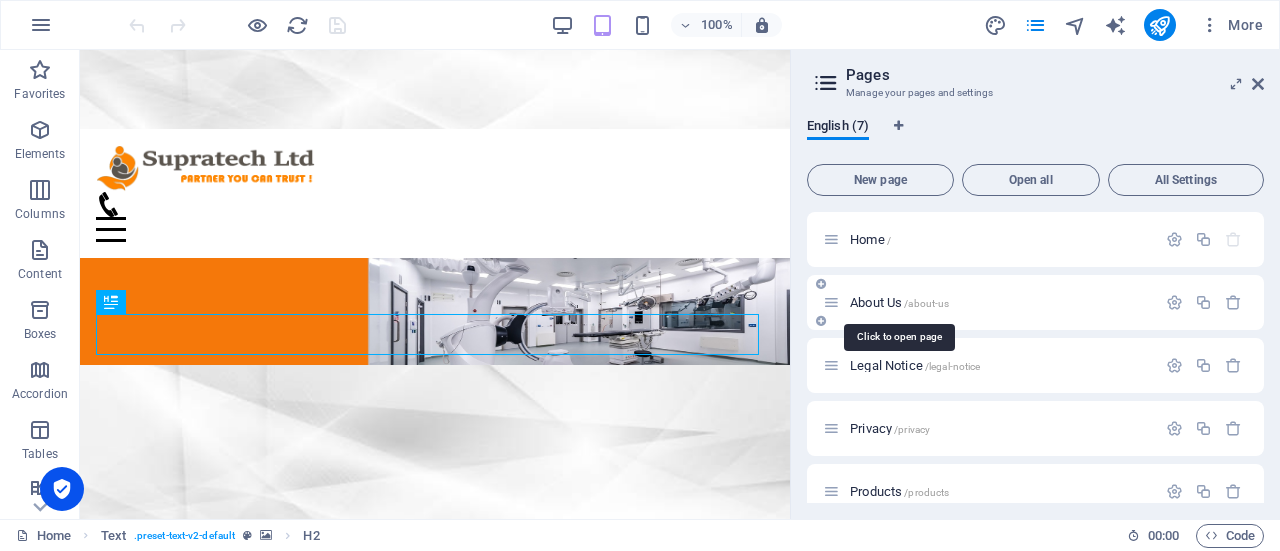 click on "About Us /about-us" at bounding box center [899, 302] 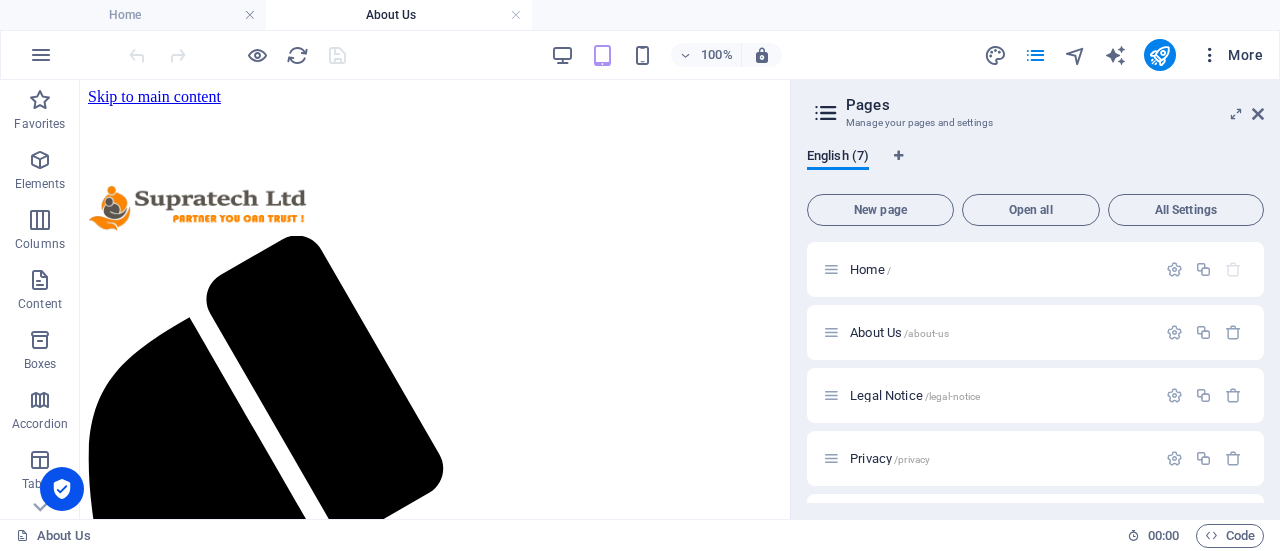 scroll, scrollTop: 0, scrollLeft: 0, axis: both 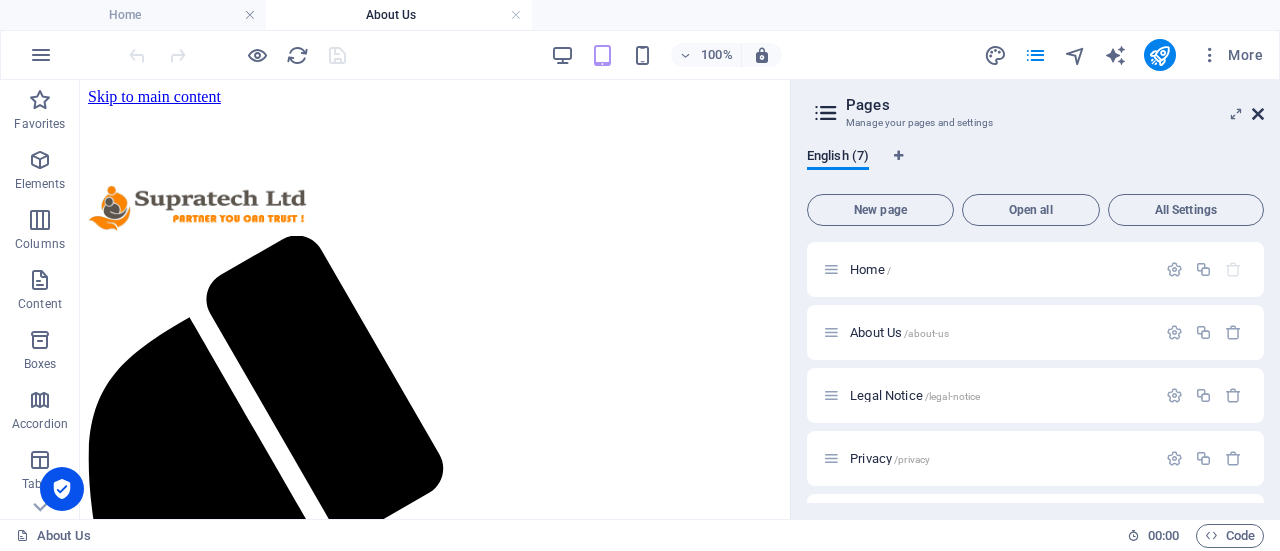 click at bounding box center (1258, 114) 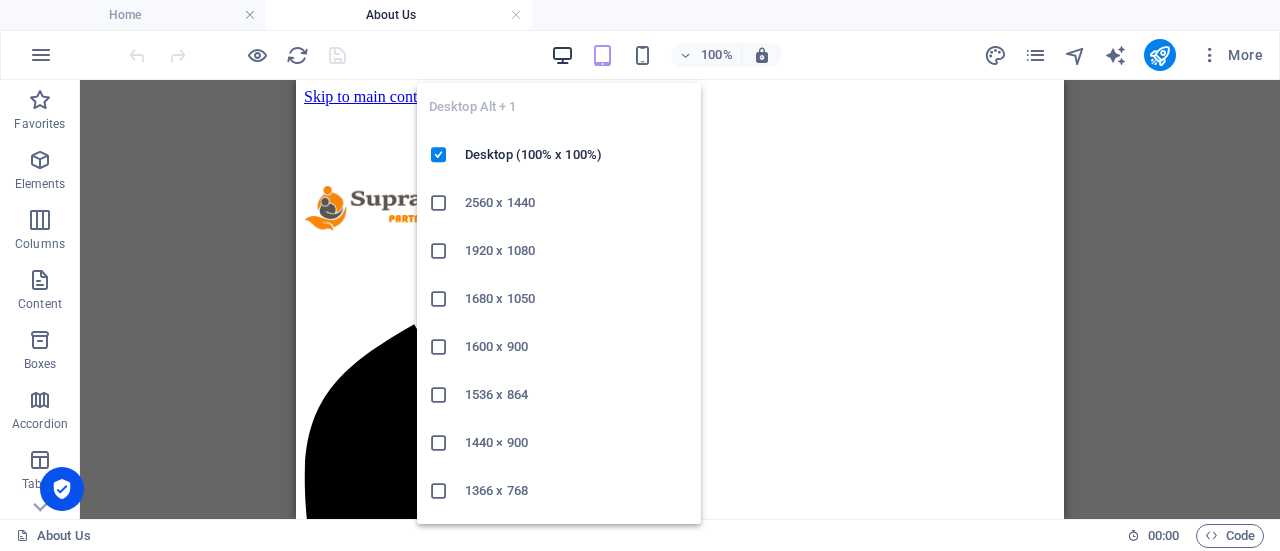 click at bounding box center (562, 55) 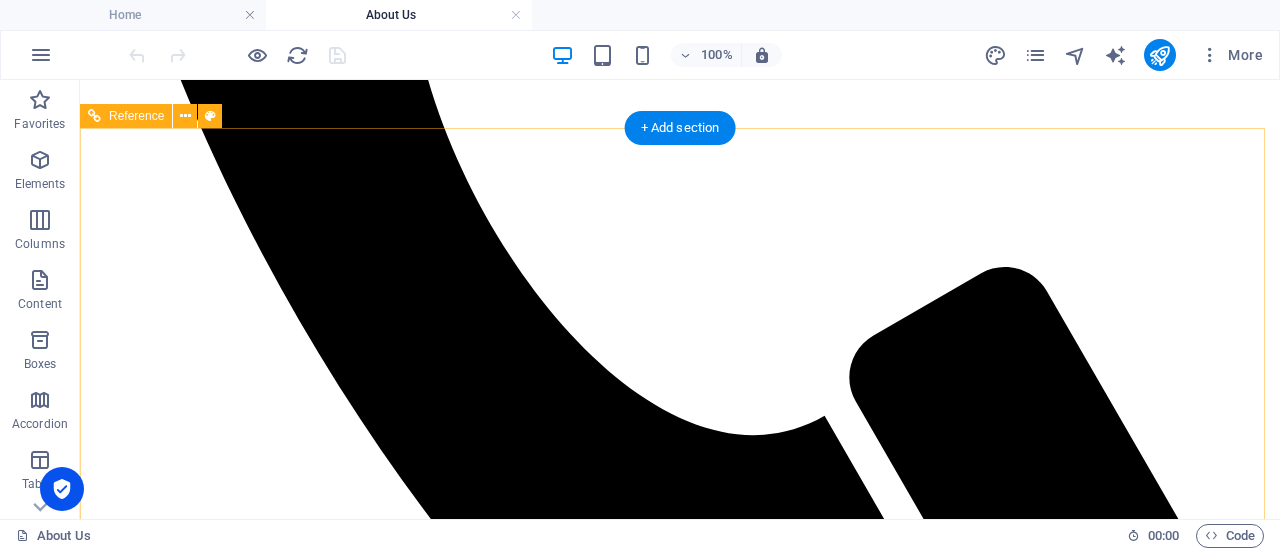 scroll, scrollTop: 981, scrollLeft: 0, axis: vertical 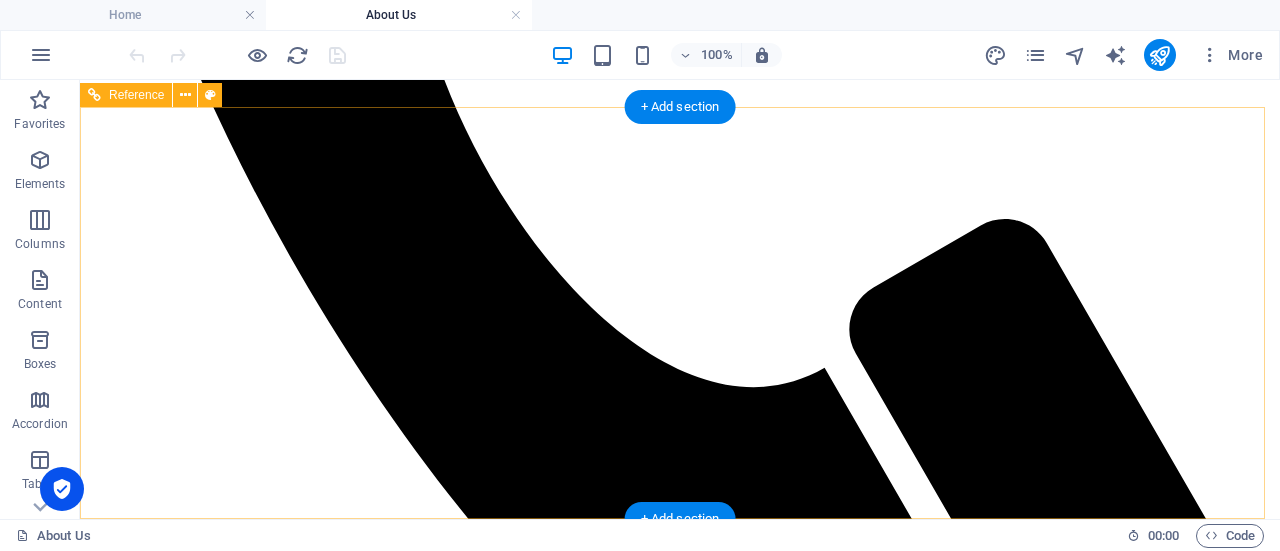 click on "Contact Us info@supratechltd.com Legal Notice  |  Privacy Policy" at bounding box center [680, 7010] 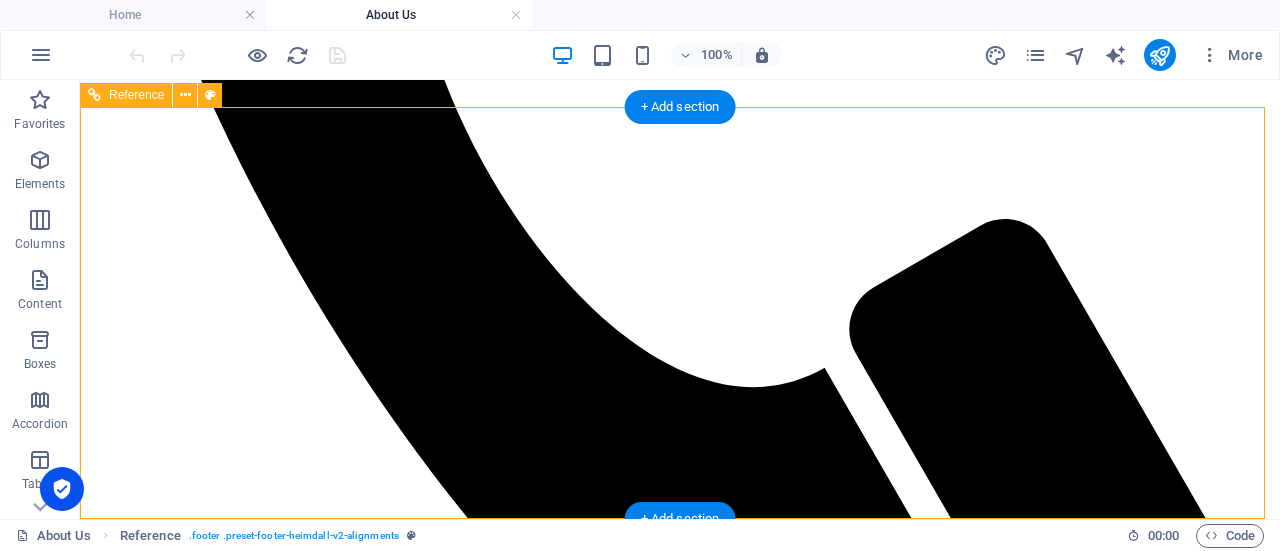 click on "Contact Us info@supratechltd.com Legal Notice  |  Privacy Policy" at bounding box center [680, 7010] 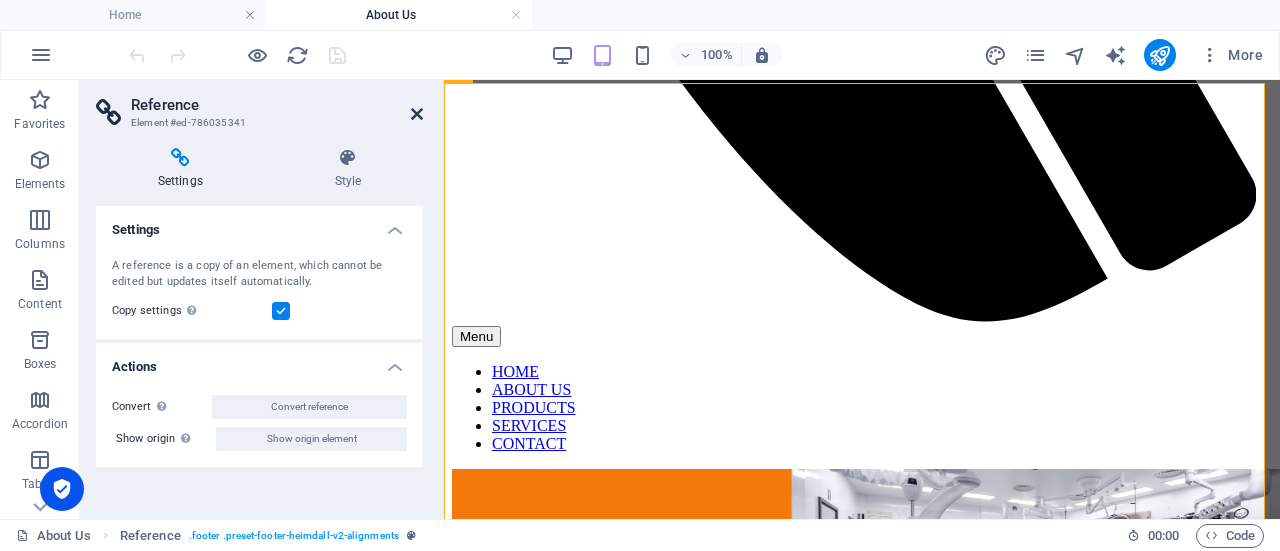 click at bounding box center (417, 114) 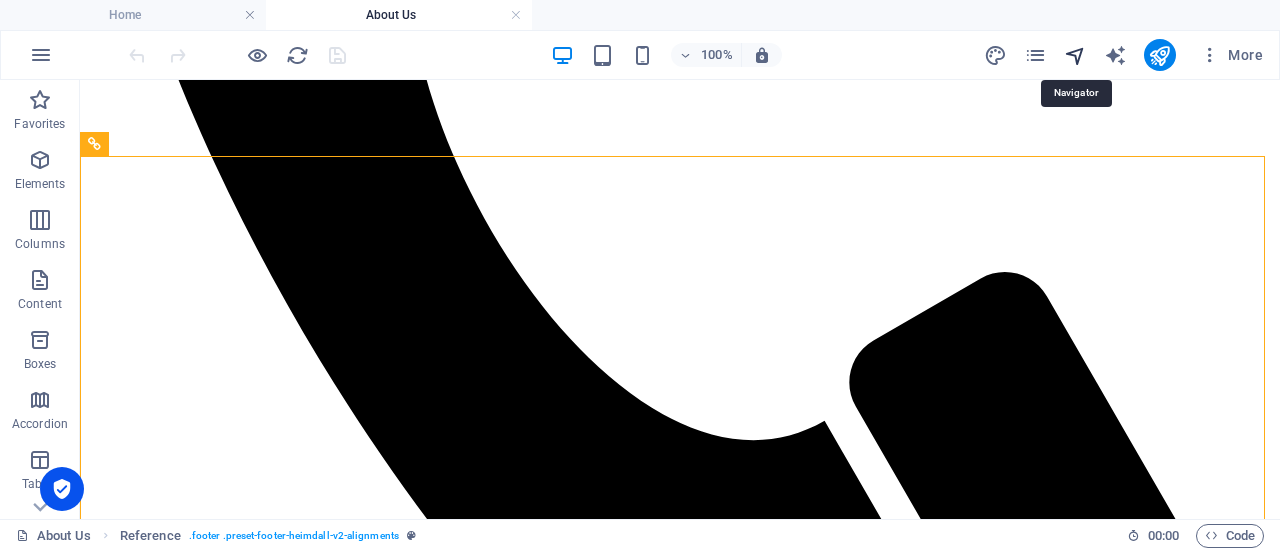 click at bounding box center (1075, 55) 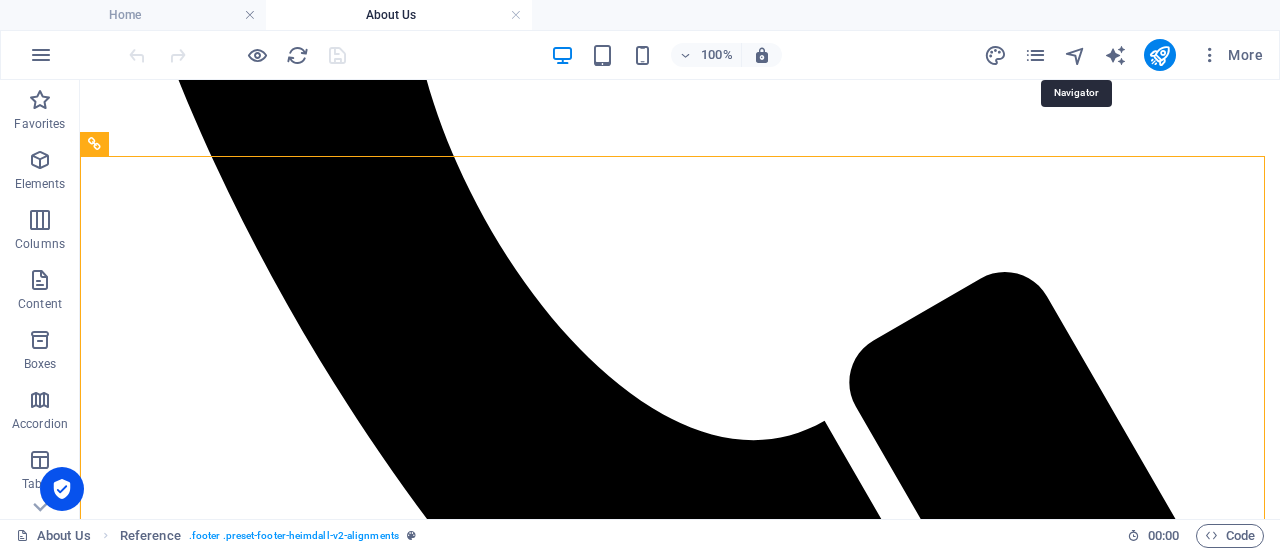 select on "15227050-en" 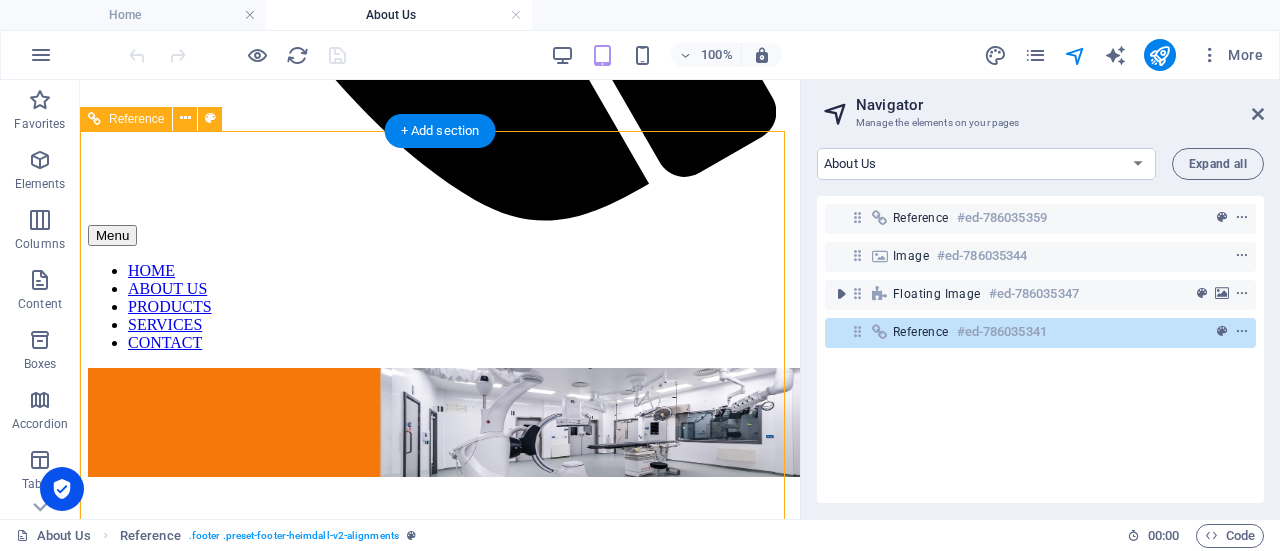 click on "Reference" at bounding box center (921, 332) 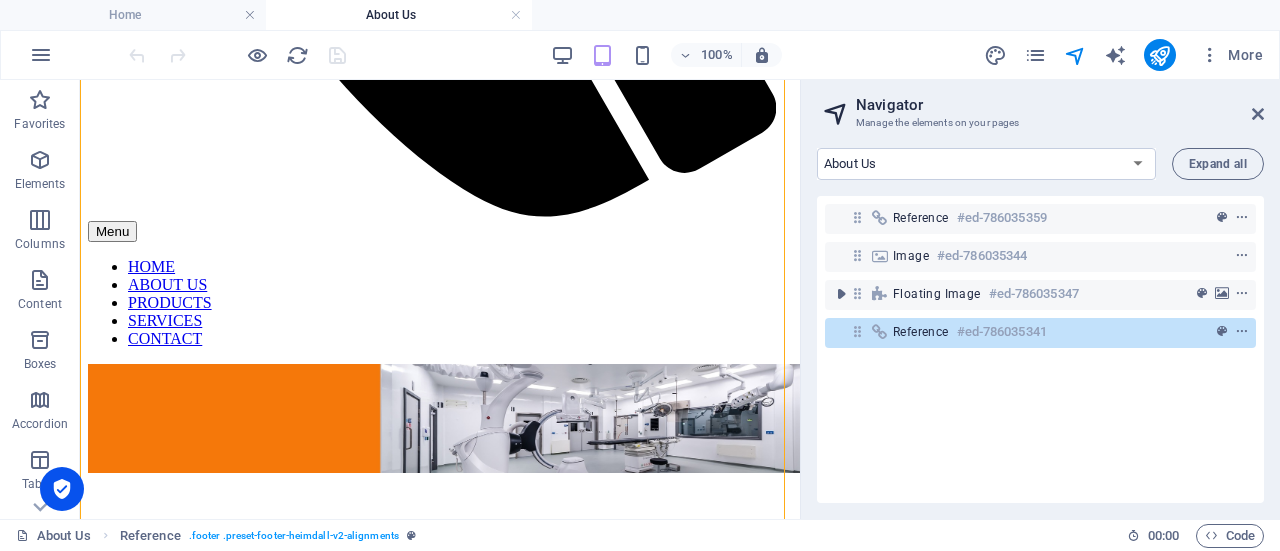 scroll, scrollTop: 1016, scrollLeft: 0, axis: vertical 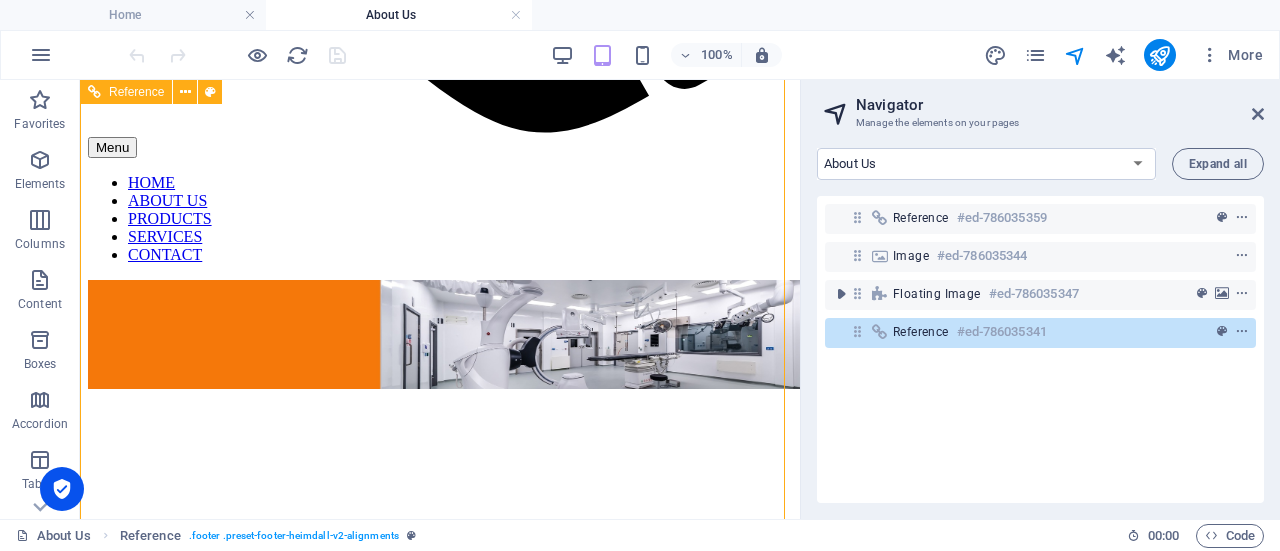 click on "Reference" at bounding box center [921, 332] 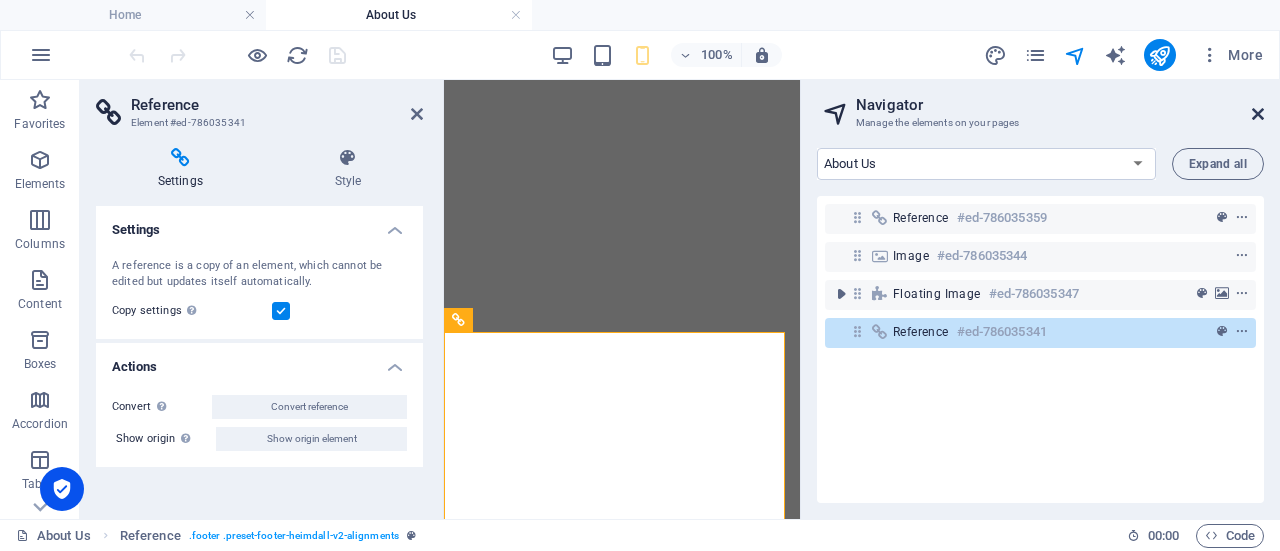click at bounding box center [1258, 114] 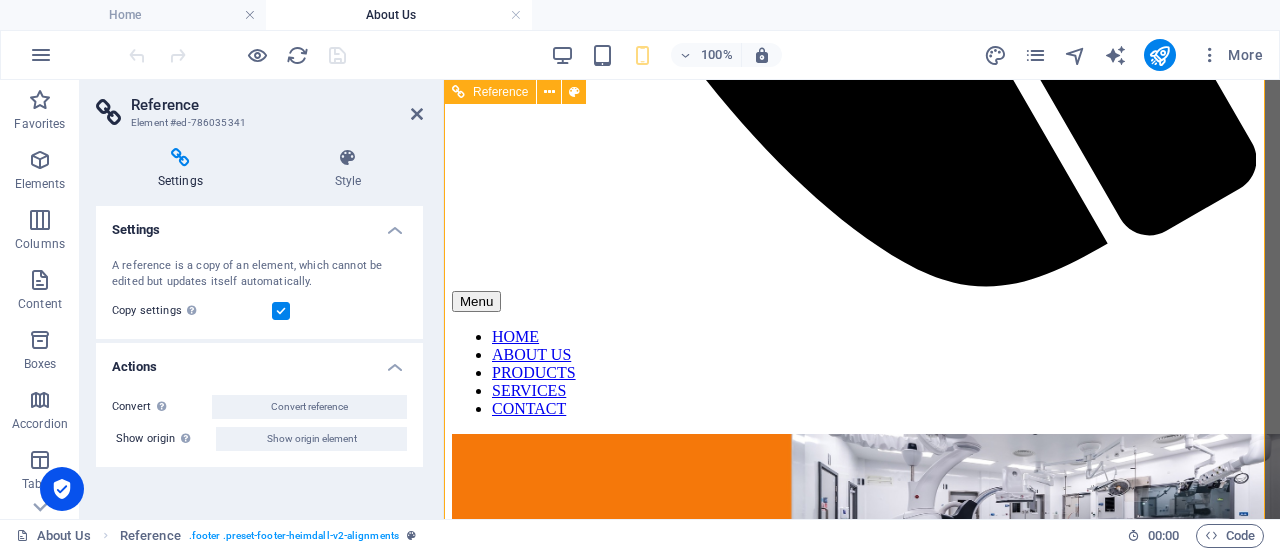 scroll, scrollTop: 1000, scrollLeft: 0, axis: vertical 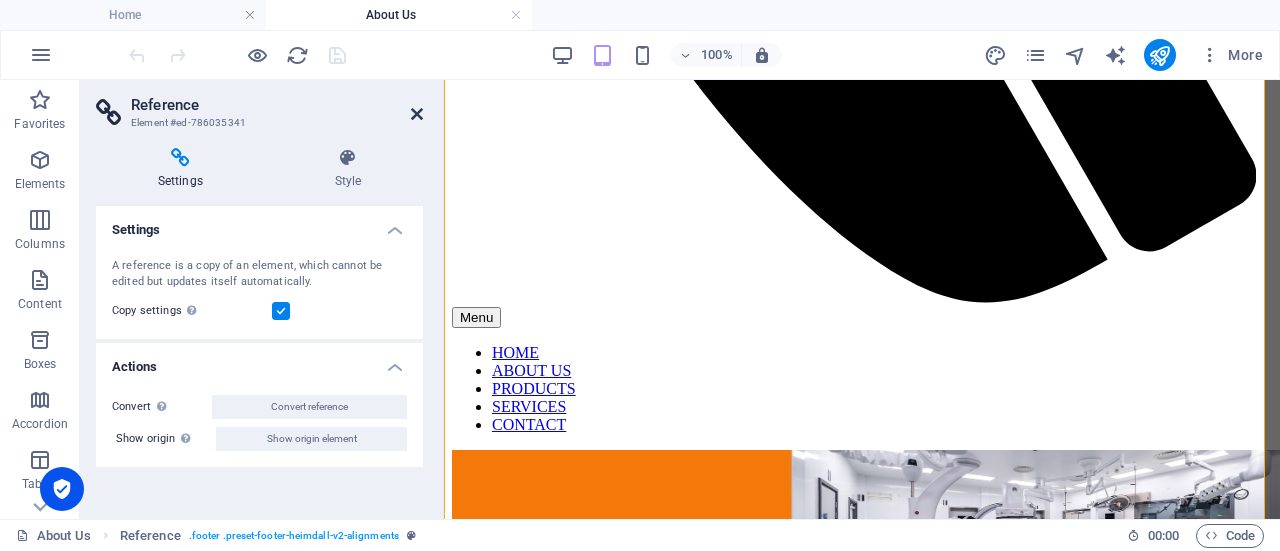 click at bounding box center [417, 114] 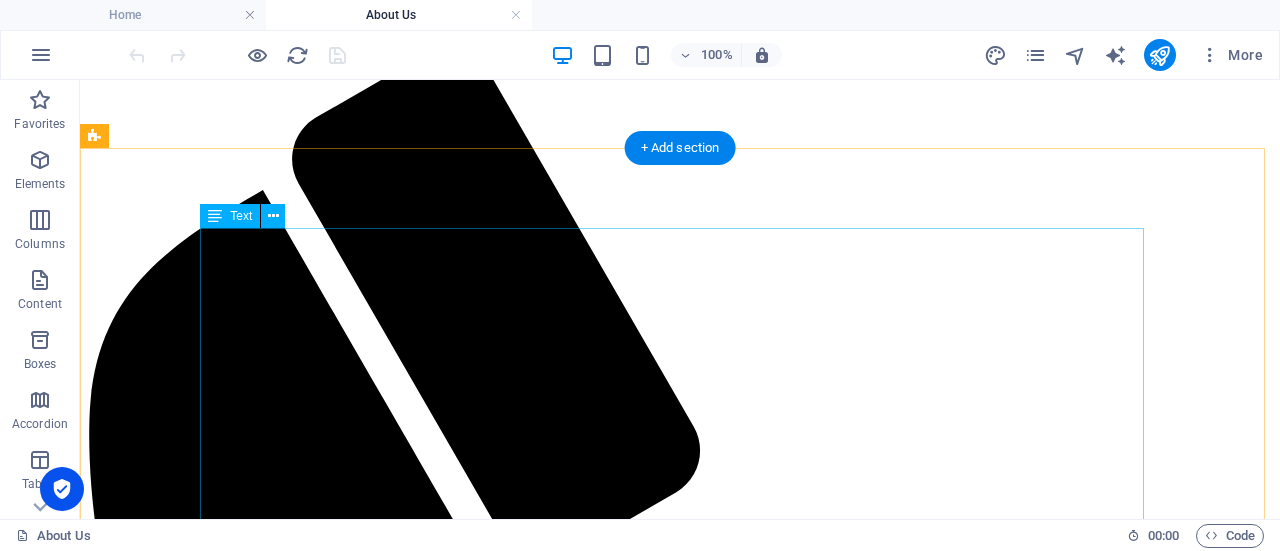 scroll, scrollTop: 0, scrollLeft: 0, axis: both 